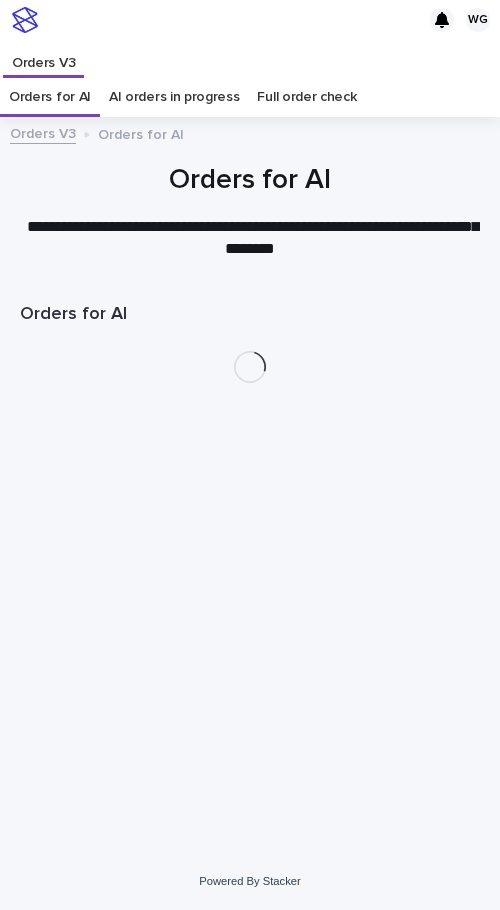 scroll, scrollTop: 0, scrollLeft: 0, axis: both 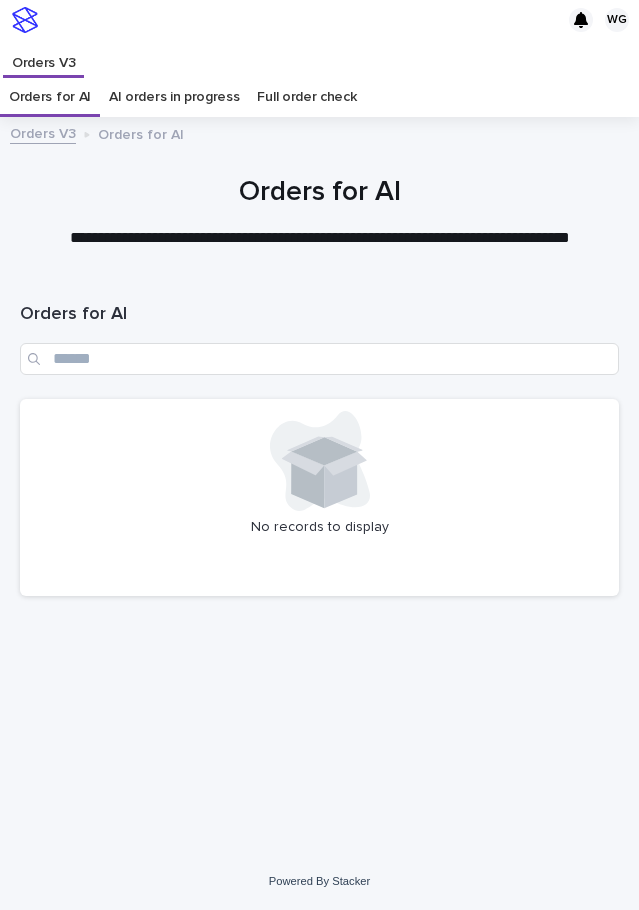 click at bounding box center [319, 461] 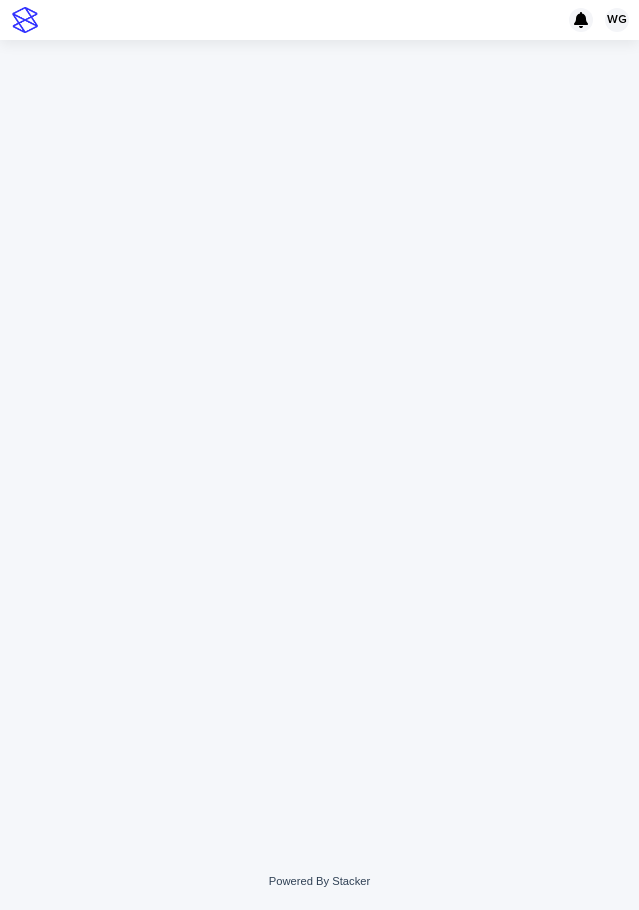 scroll, scrollTop: 0, scrollLeft: 0, axis: both 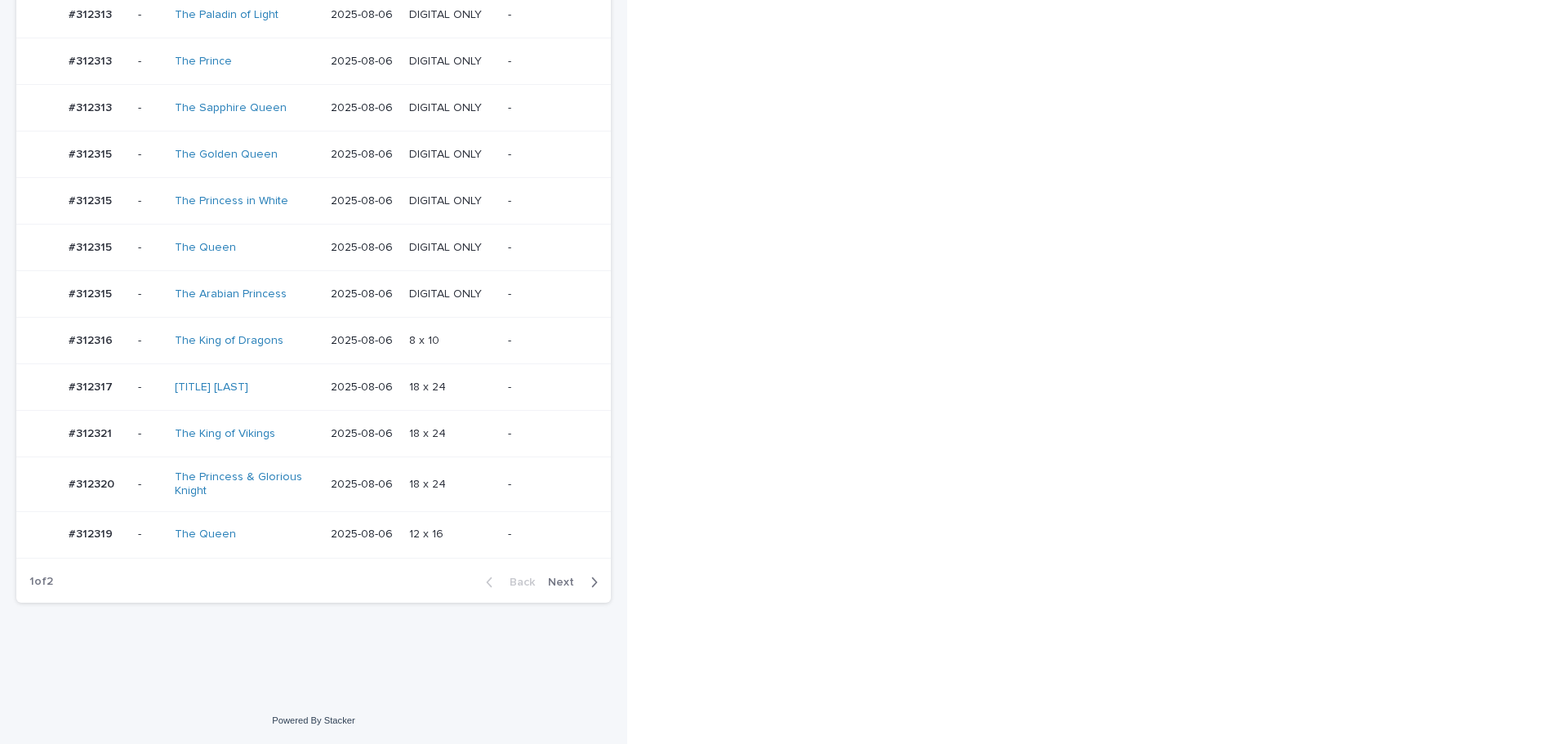click at bounding box center [452, 484] 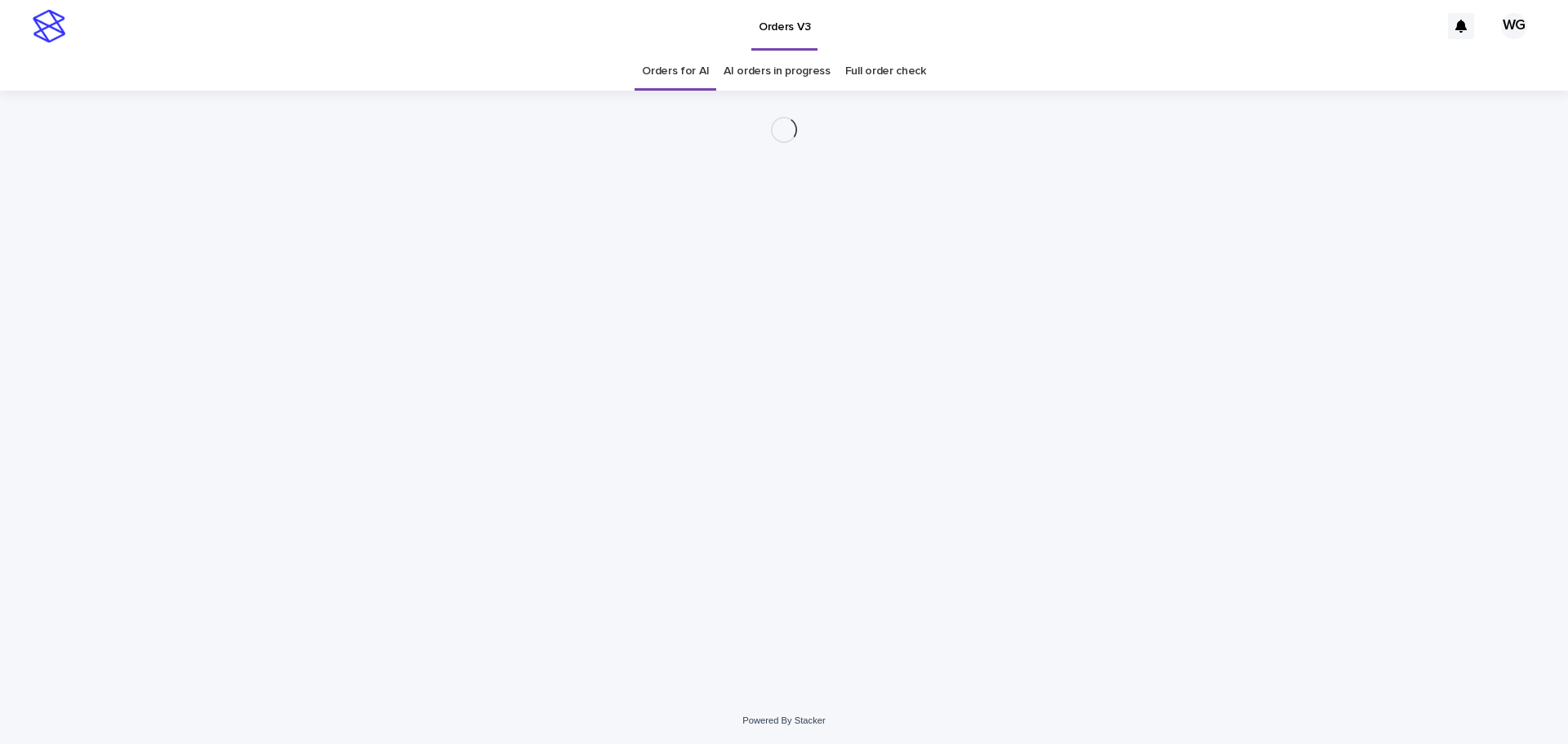 scroll, scrollTop: 0, scrollLeft: 0, axis: both 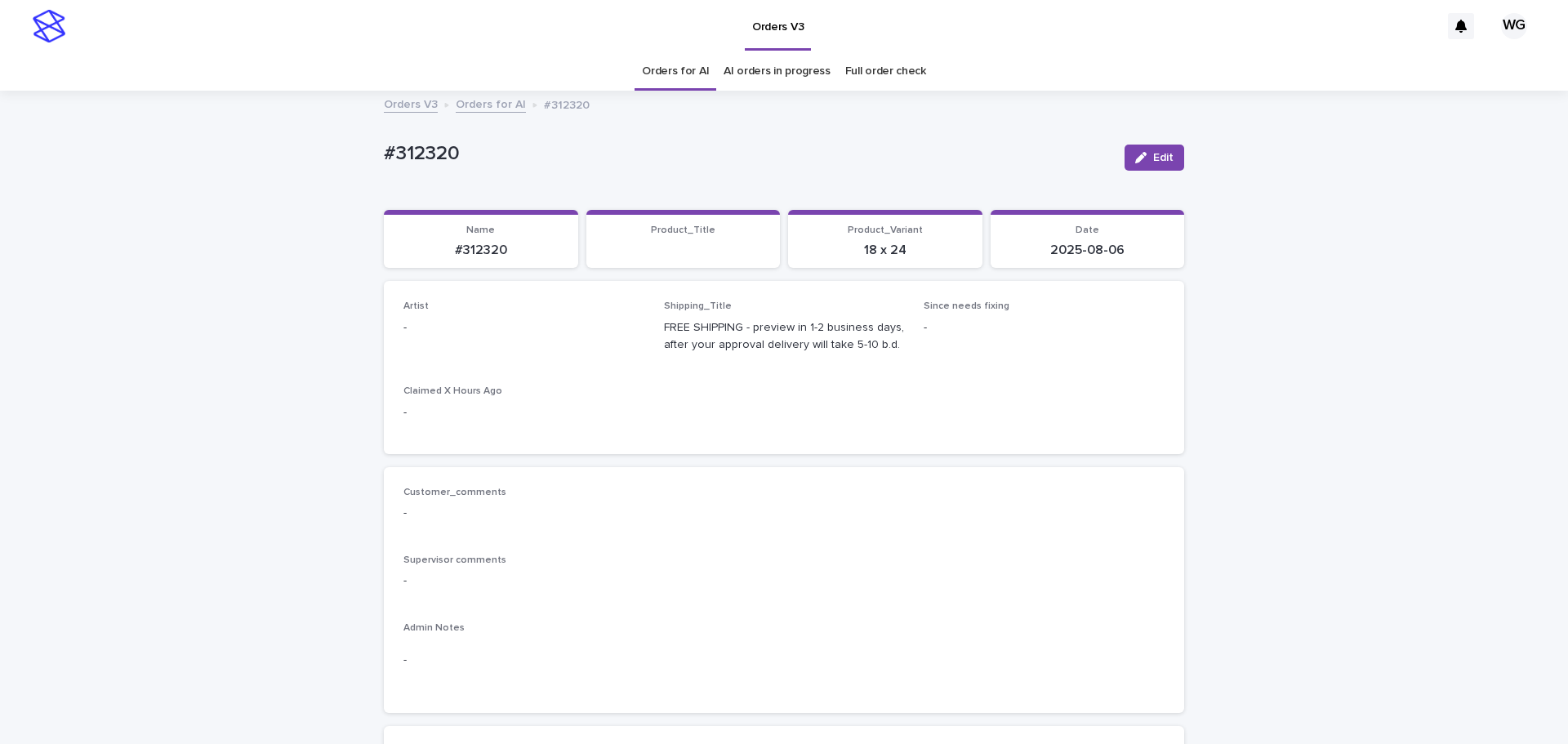 click 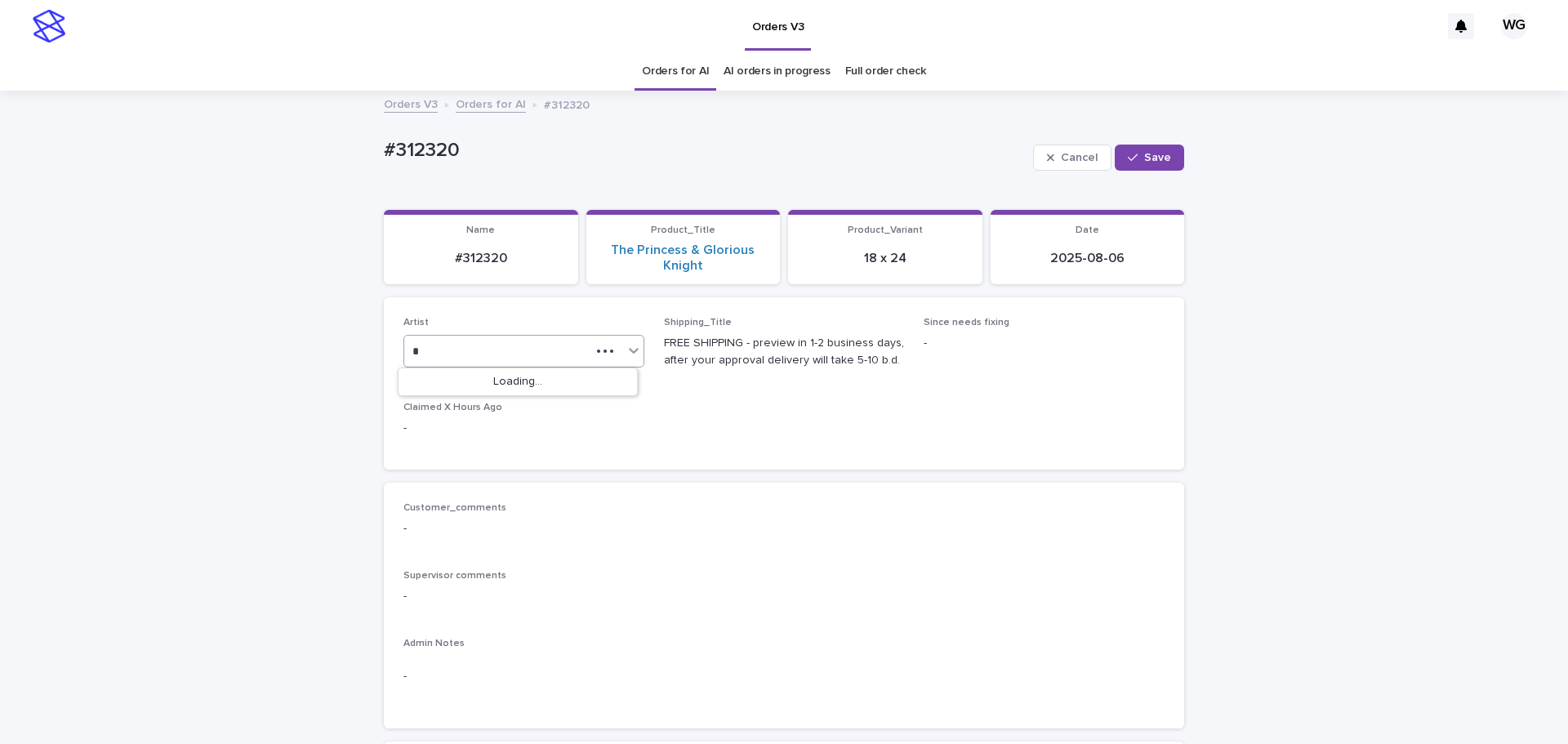 type on "**" 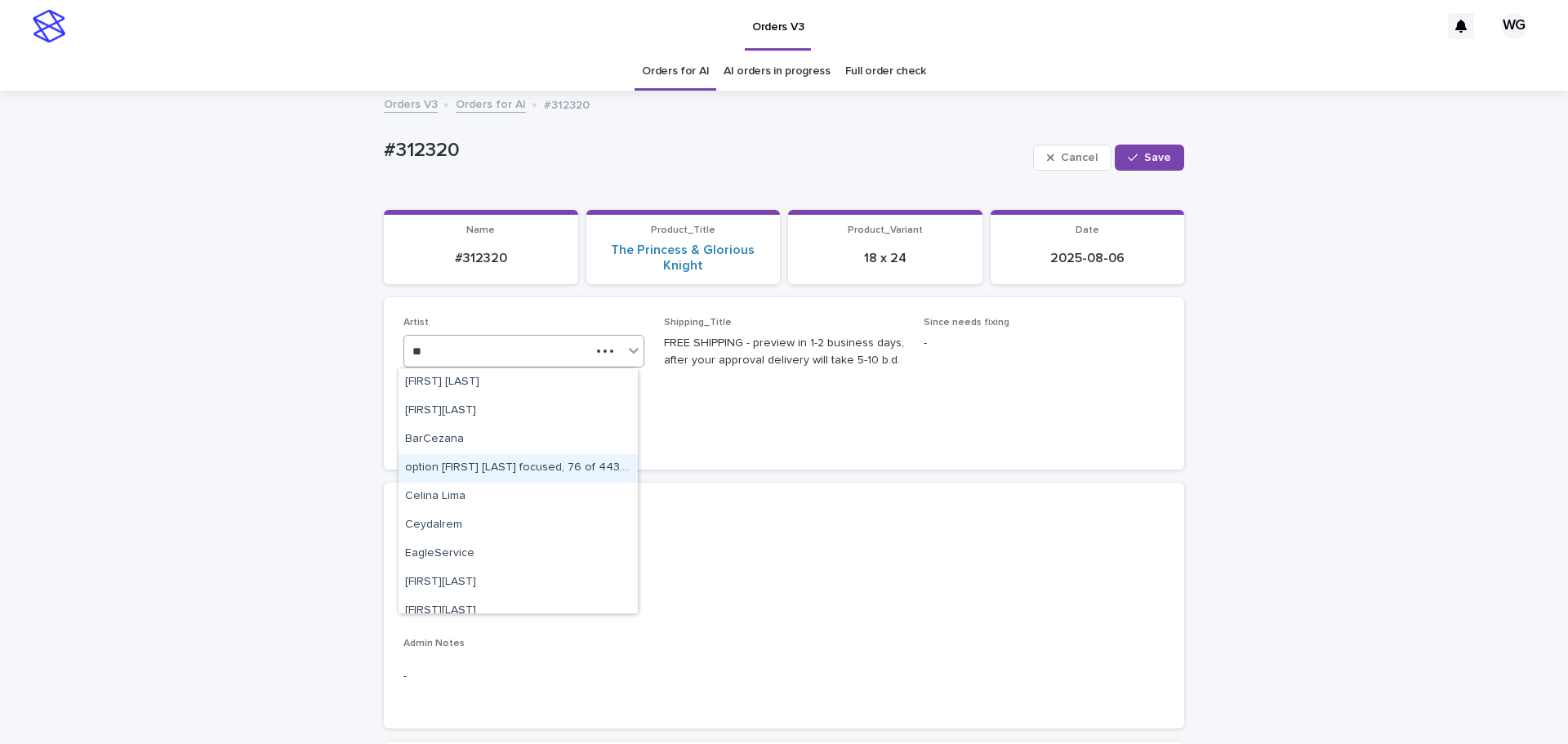 click on "[FIRST] [LAST]" at bounding box center (518, 468) 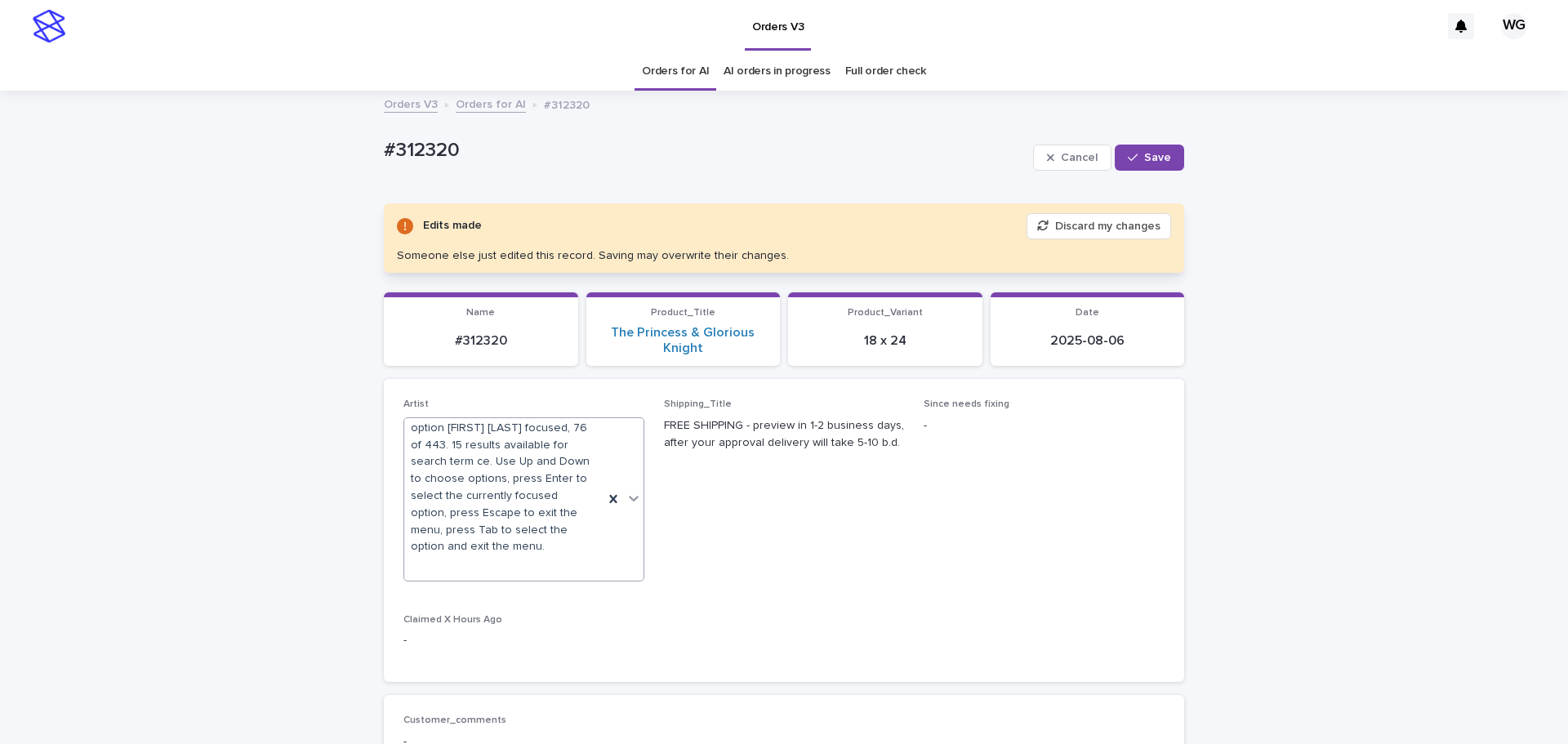 click on "Save" at bounding box center [1157, 158] 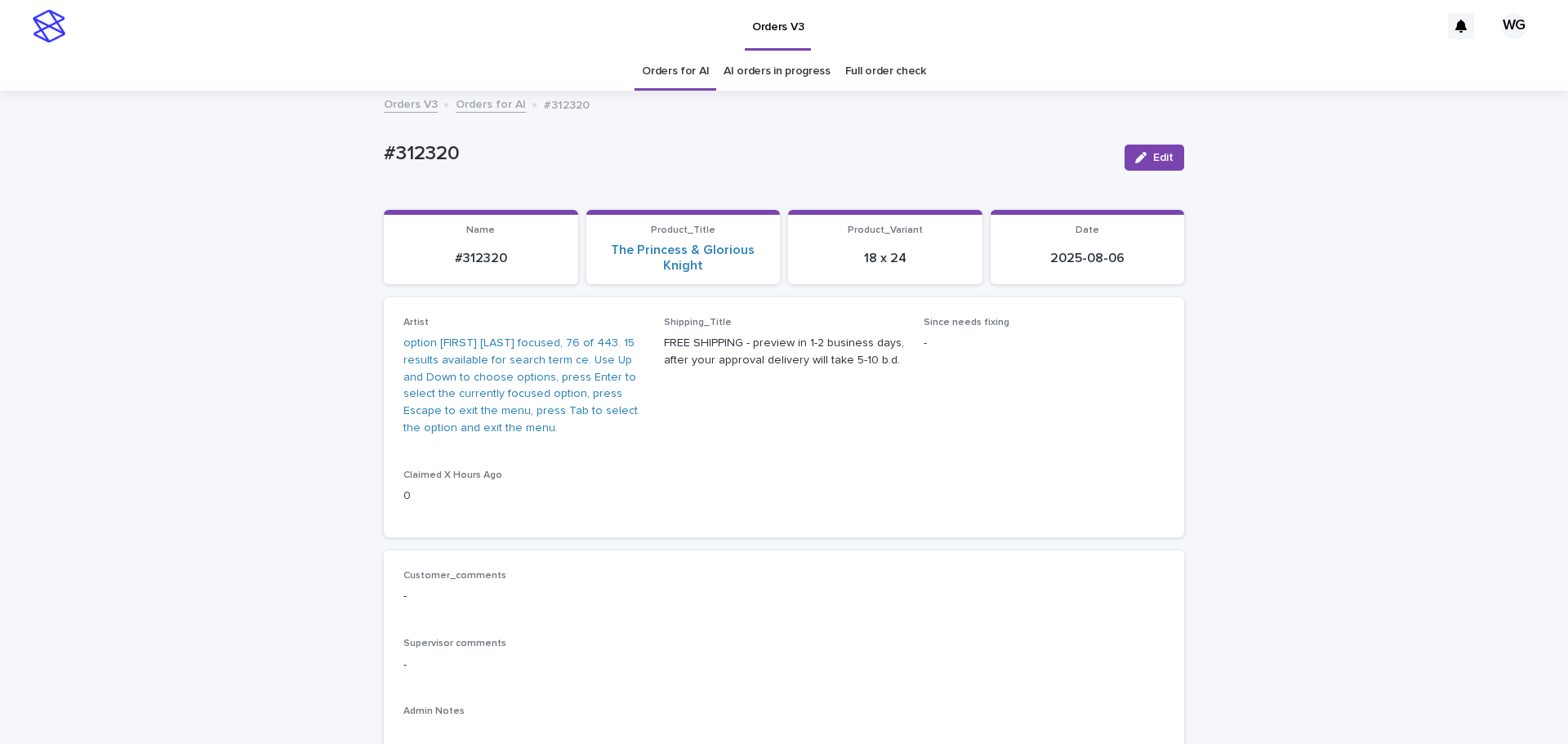 click on "#312320" at bounding box center (747, 154) 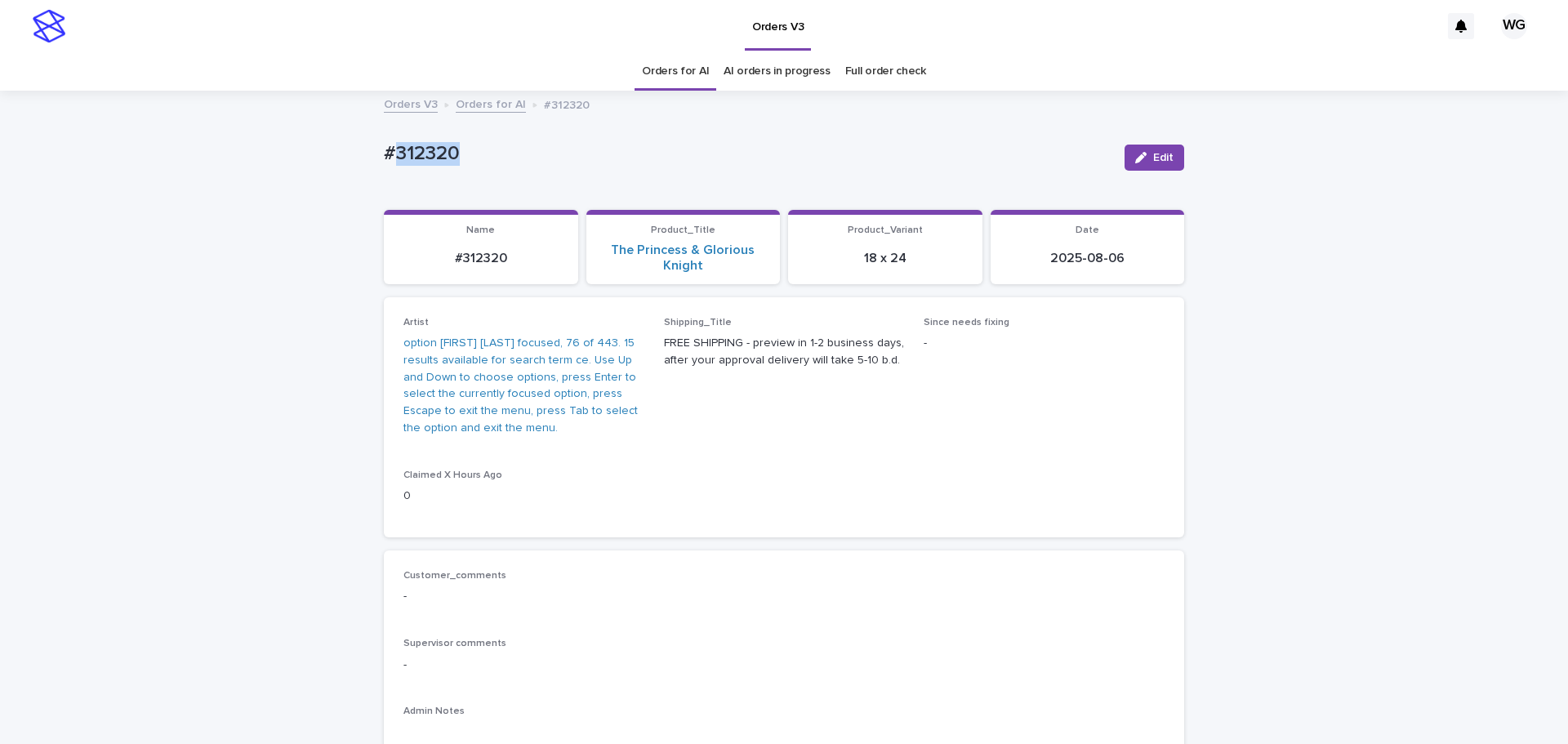 click on "#312320" at bounding box center (747, 154) 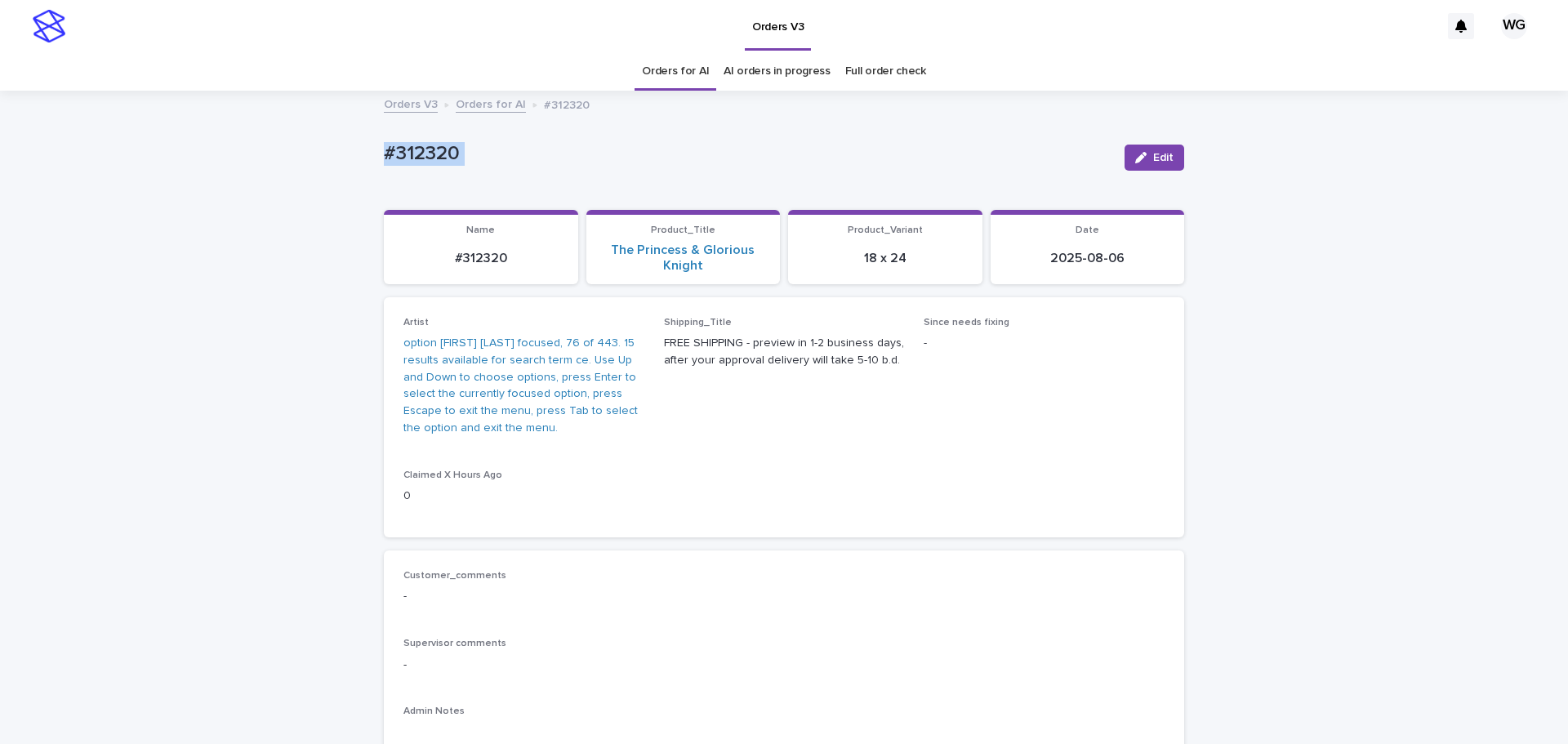 copy on "#312320 Edit Sorry, there was an error saving your record. Please try again. Please fill out the required fields below. Loading... Saving… Loading... Saving… Loading... Saving…" 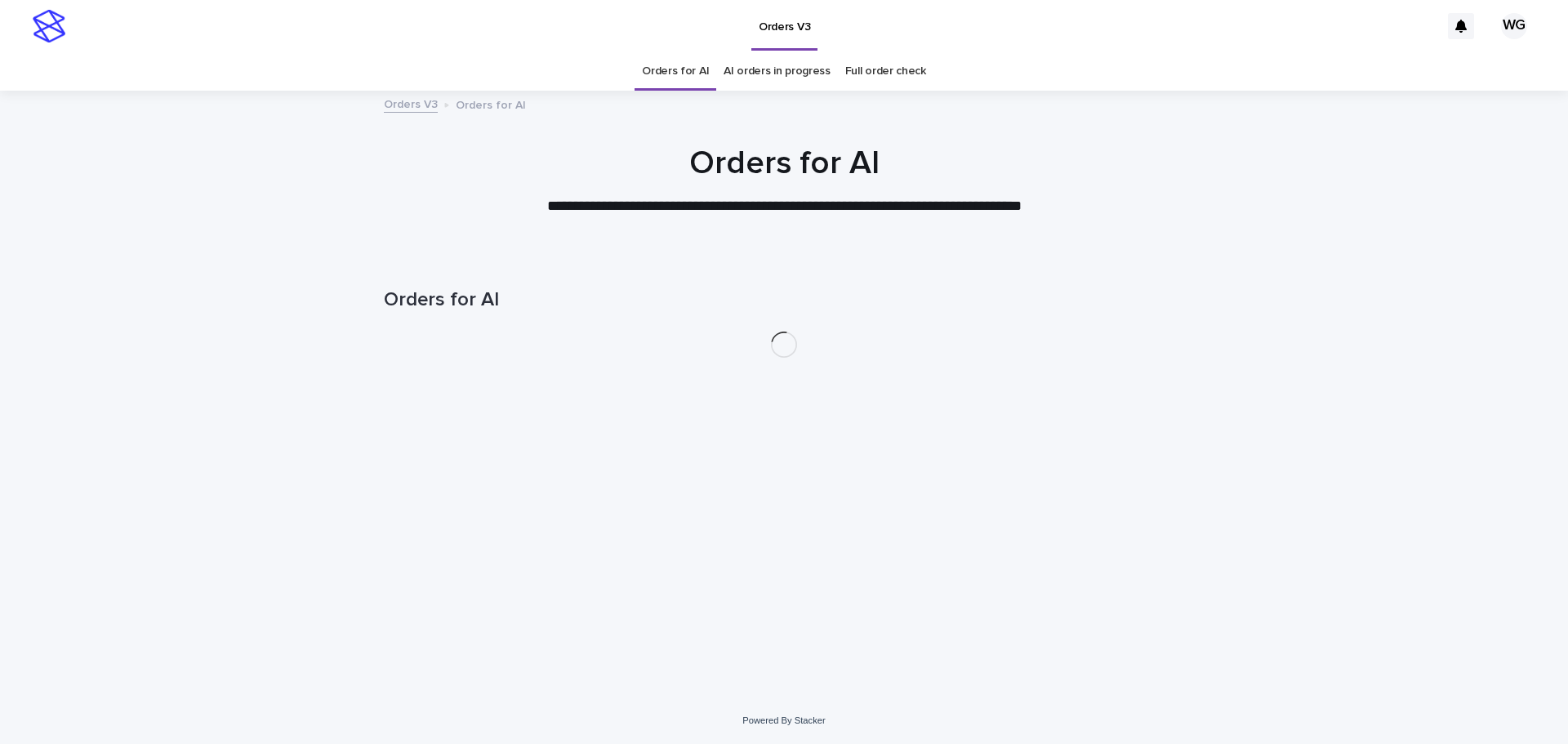 scroll, scrollTop: 0, scrollLeft: 0, axis: both 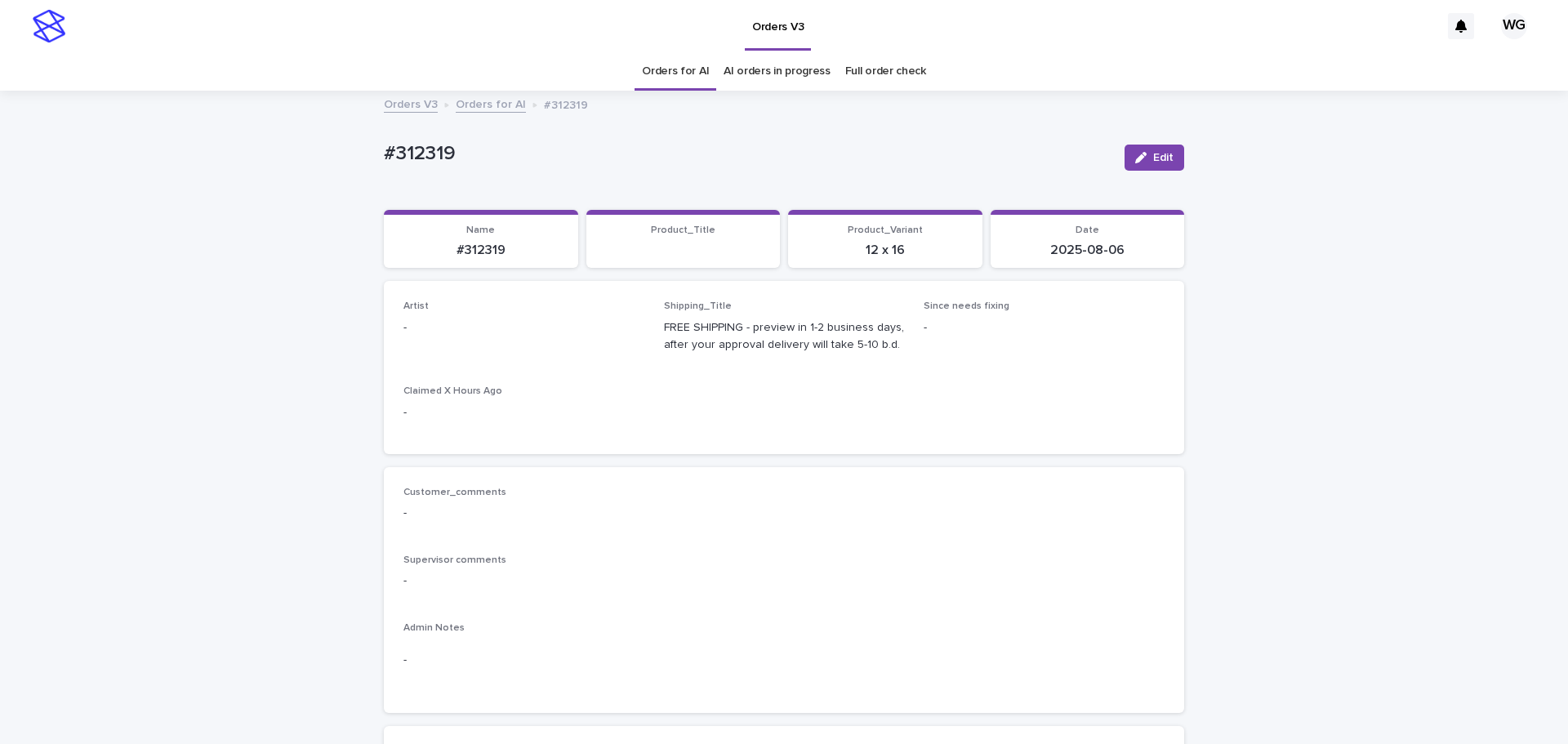 click on "Edit" at bounding box center (1154, 158) 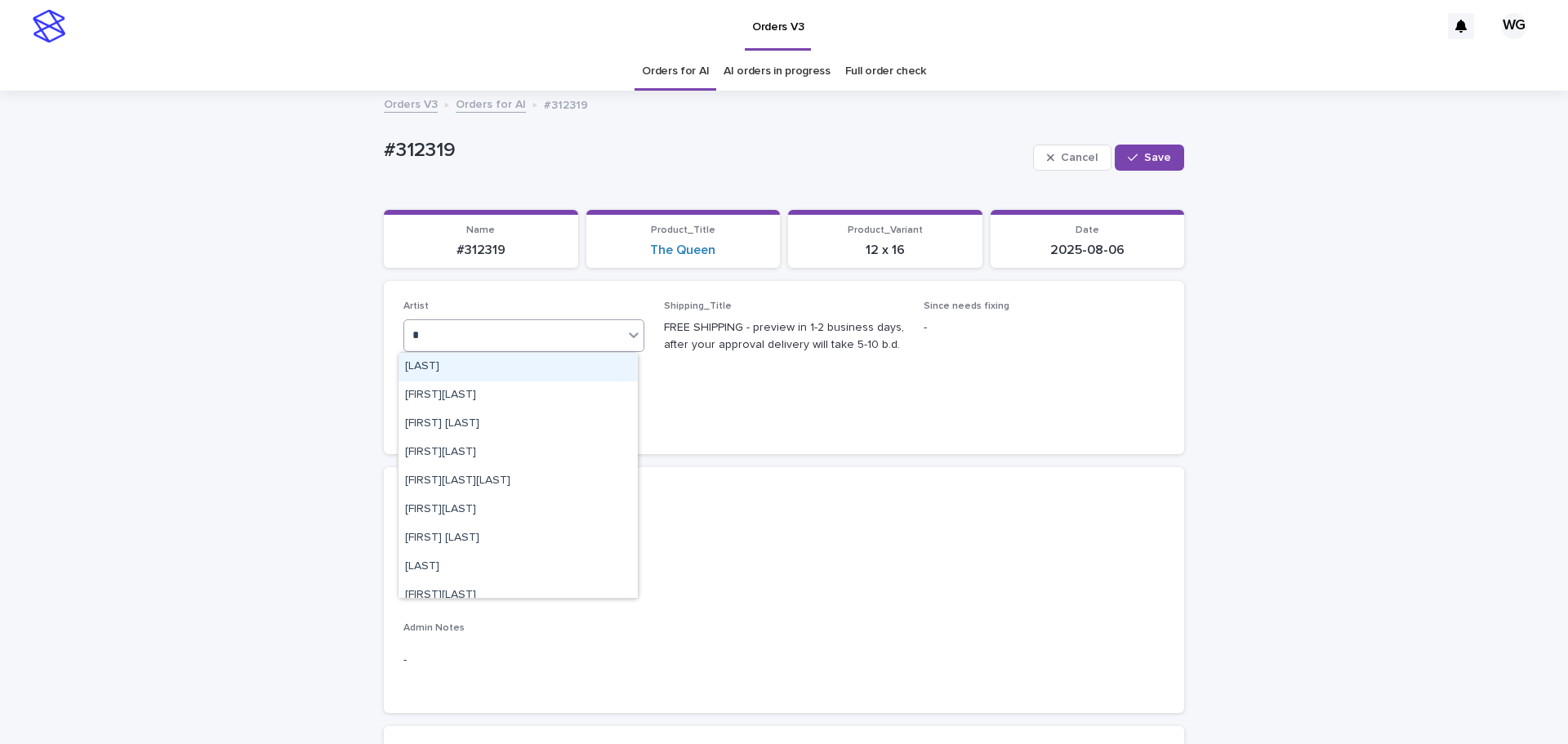 type on "**" 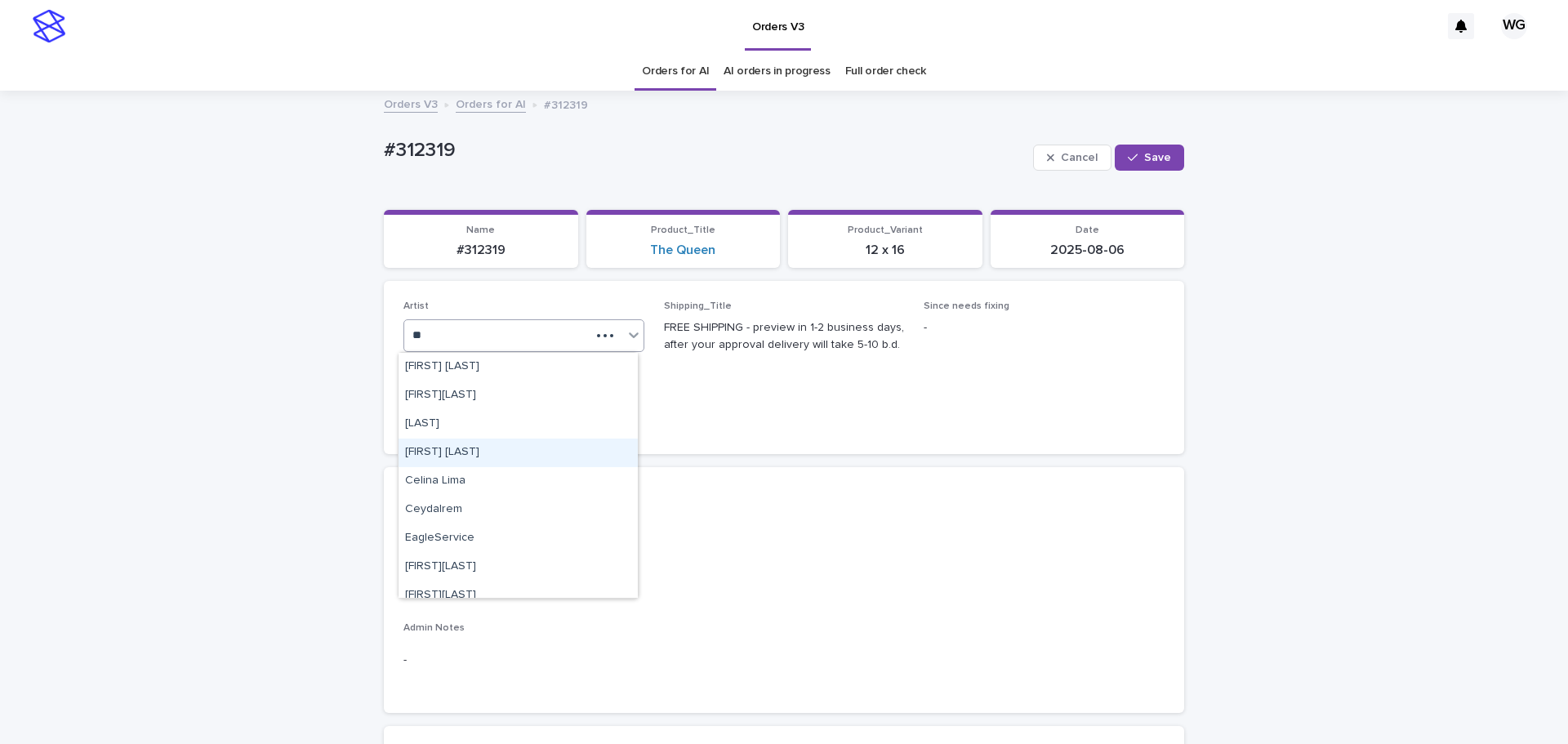type 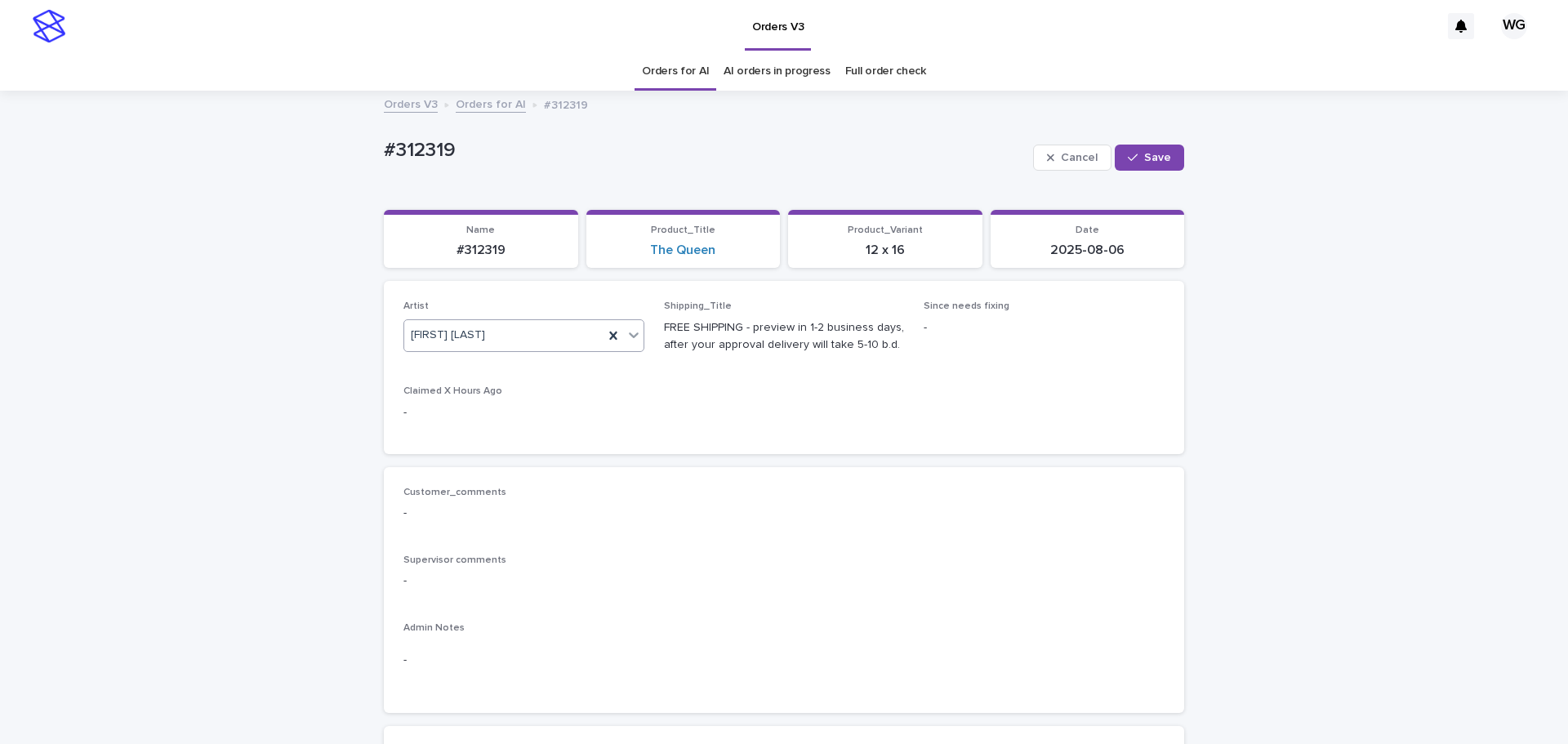 click on "Save" at bounding box center [1149, 158] 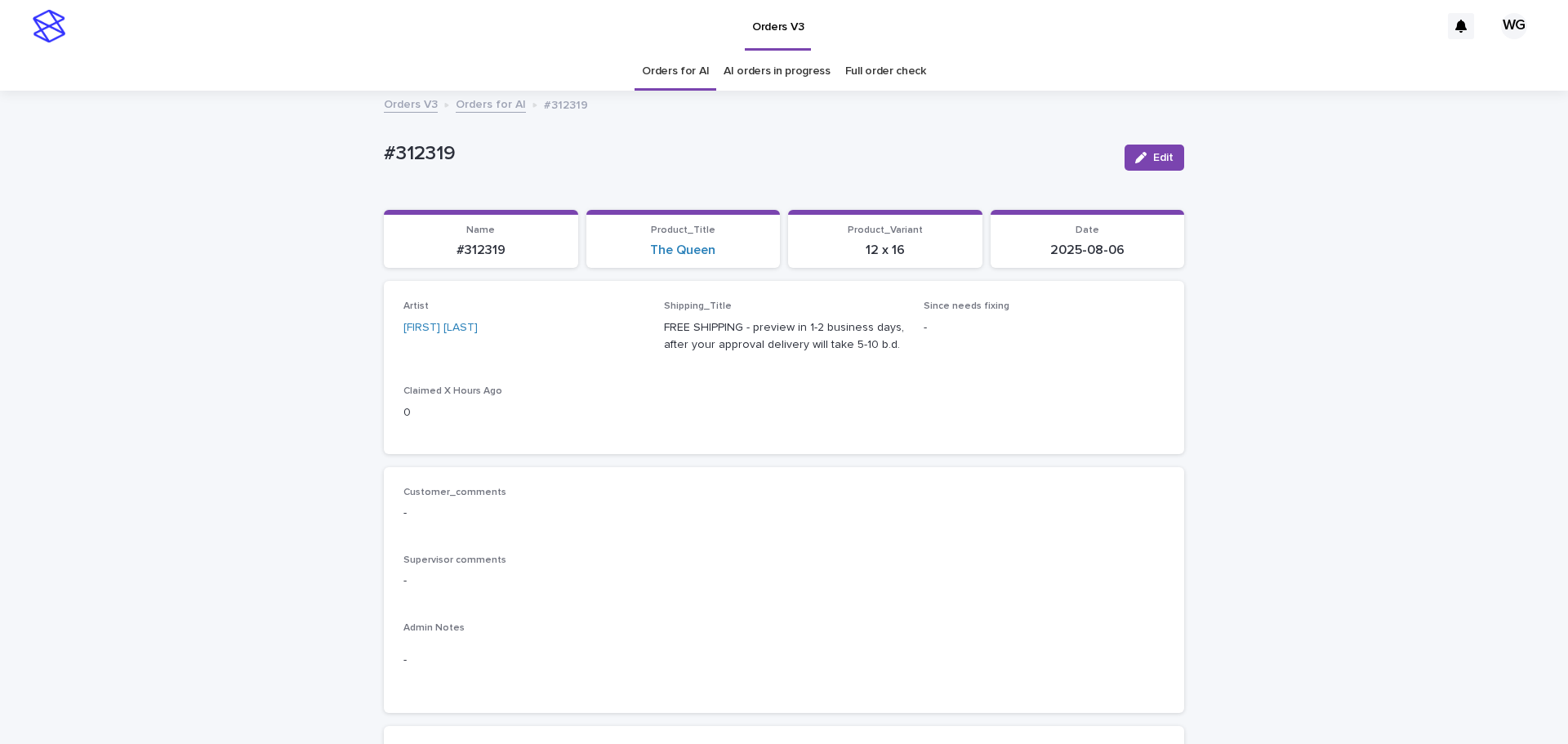 click on "#312319" at bounding box center [747, 154] 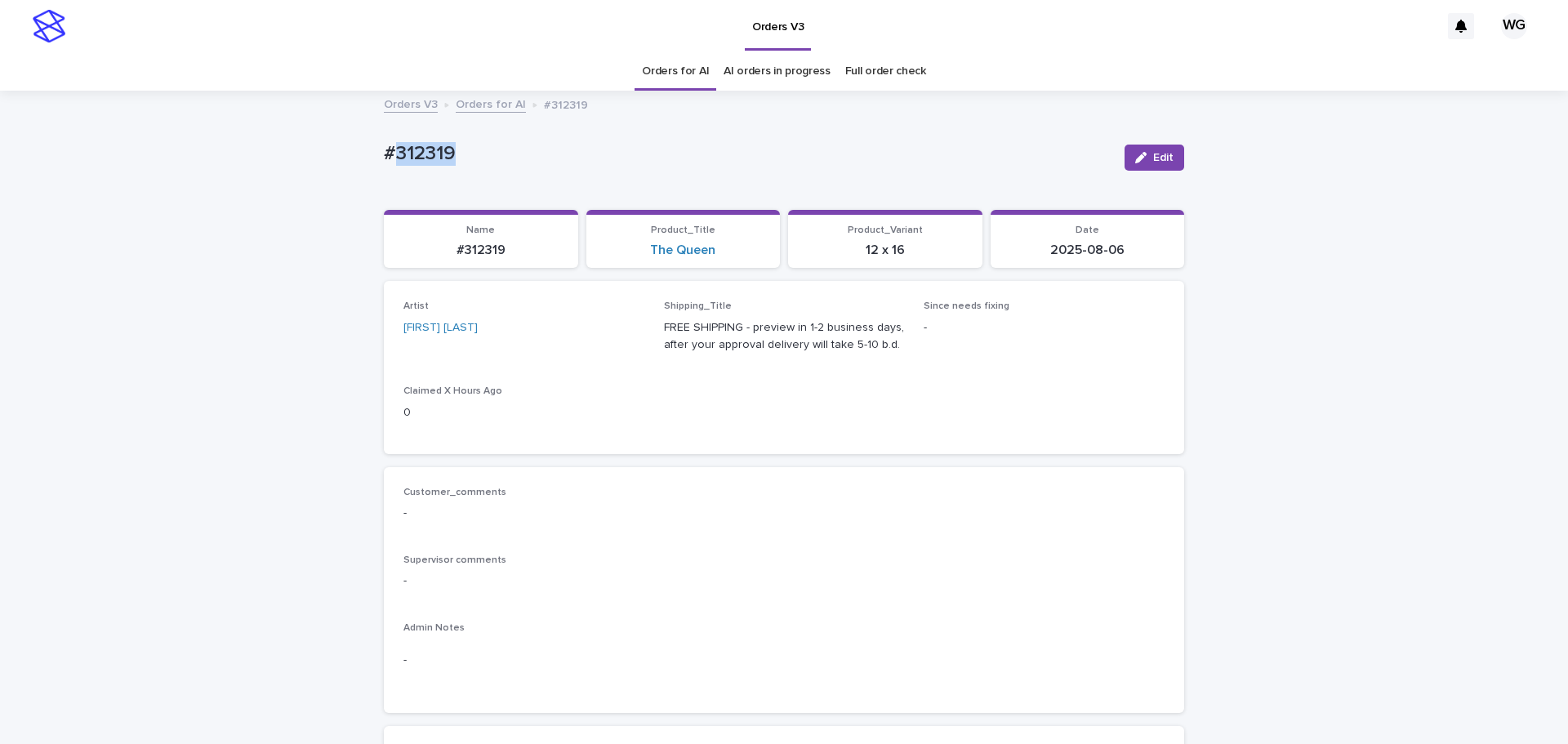 click on "#312319" at bounding box center [747, 154] 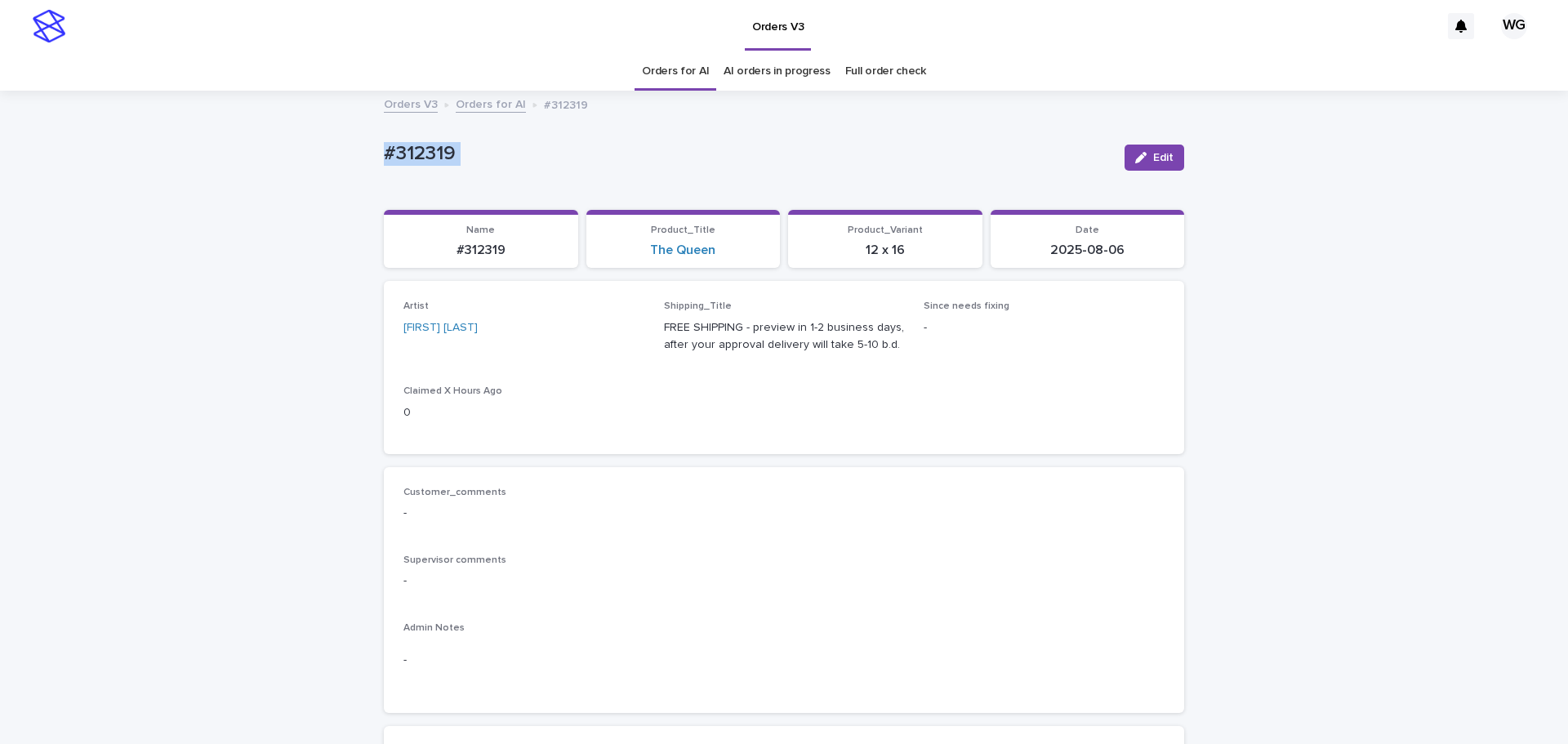copy on "#312319 Edit Sorry, there was an error saving your record. Please try again. Please fill out the required fields below. Loading... Saving… Loading... Saving… Loading... Saving…" 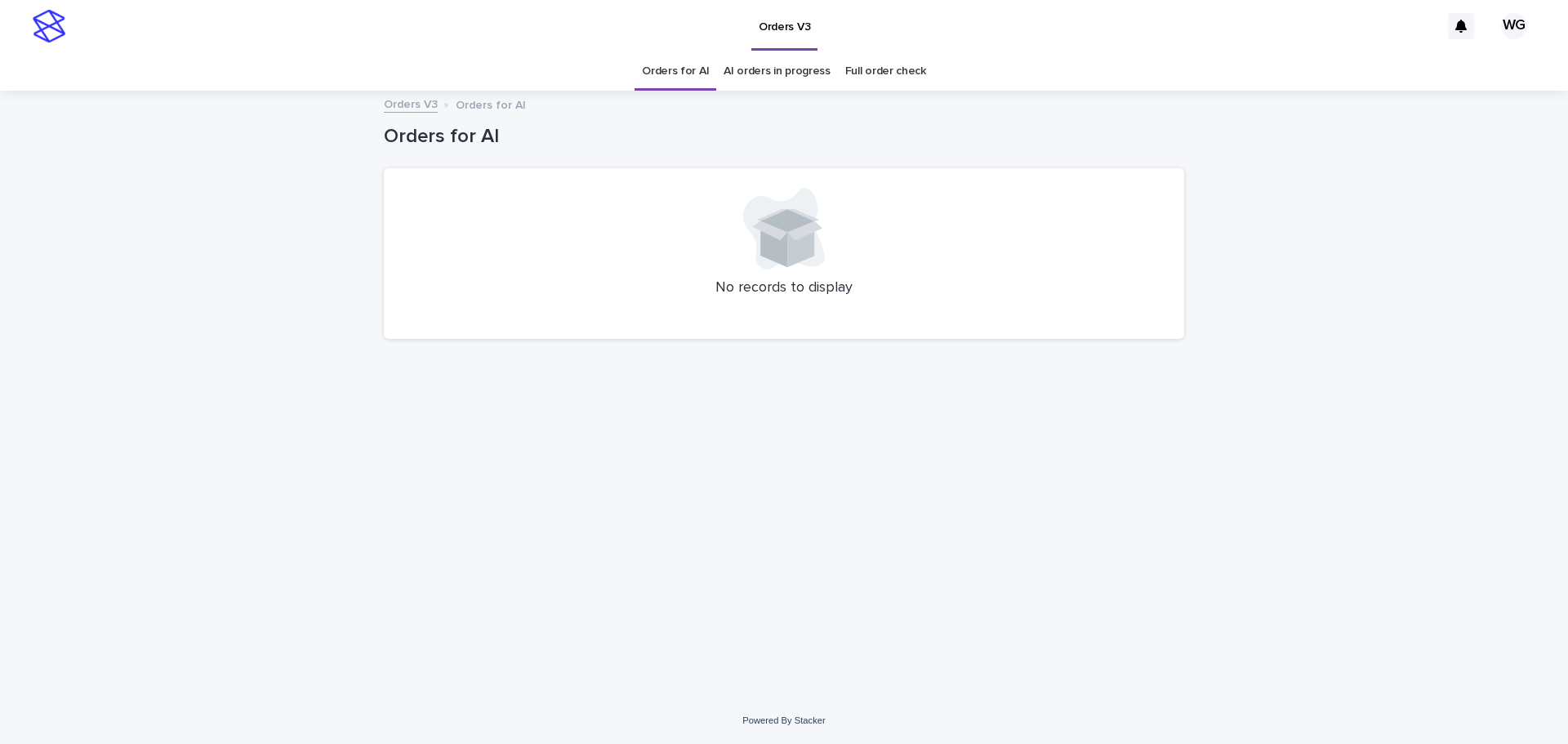 scroll, scrollTop: 0, scrollLeft: 0, axis: both 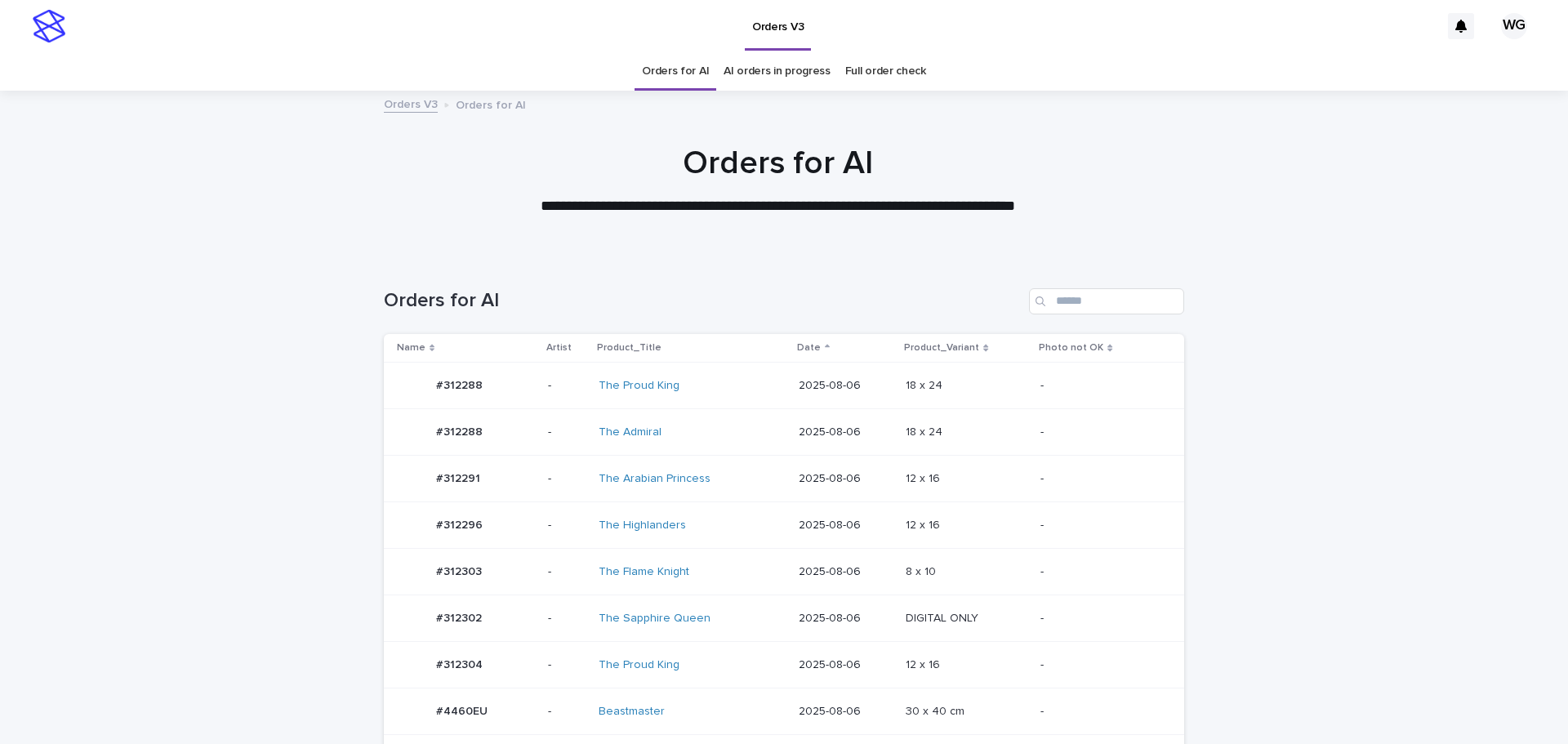 click at bounding box center (966, 618) 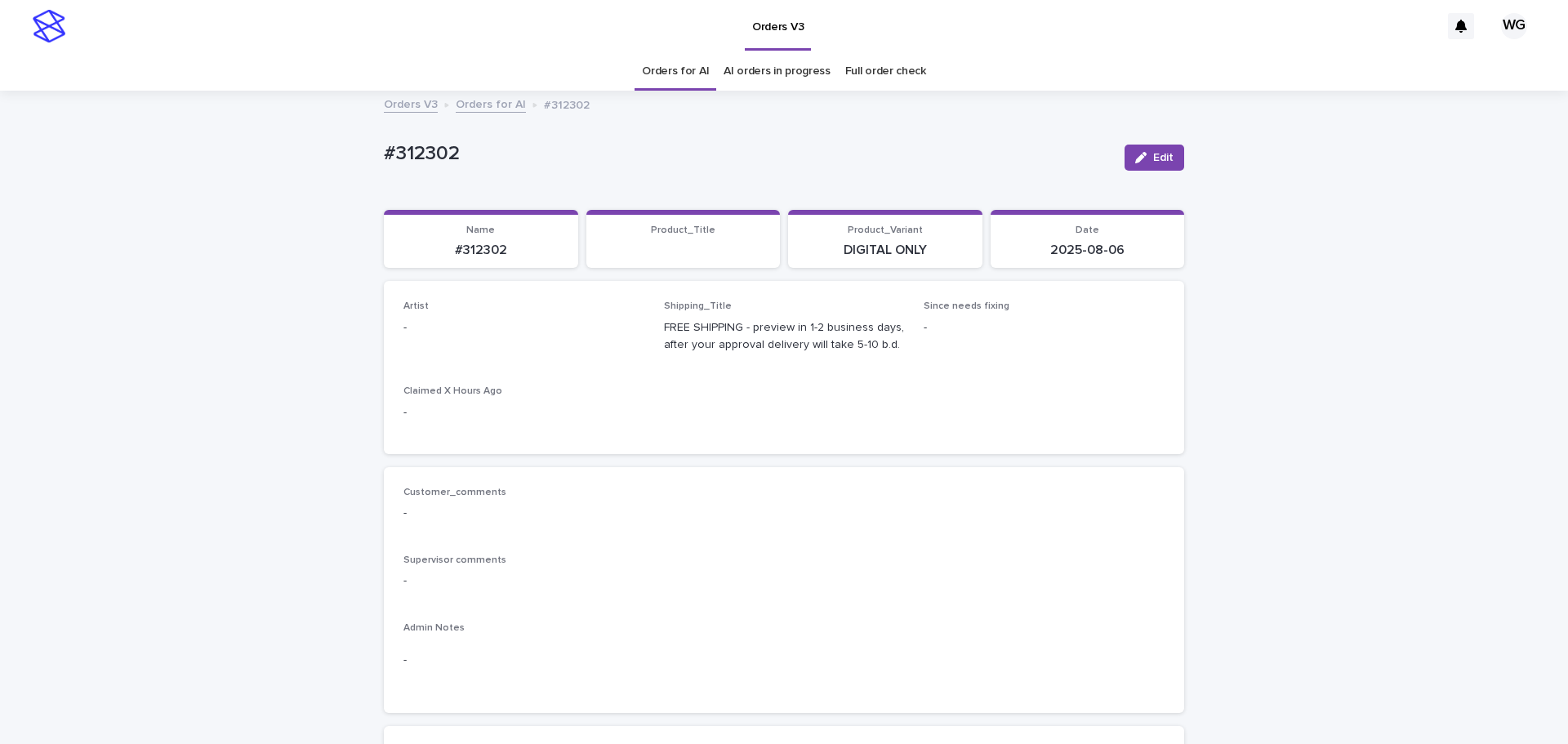 click at bounding box center [1144, 158] 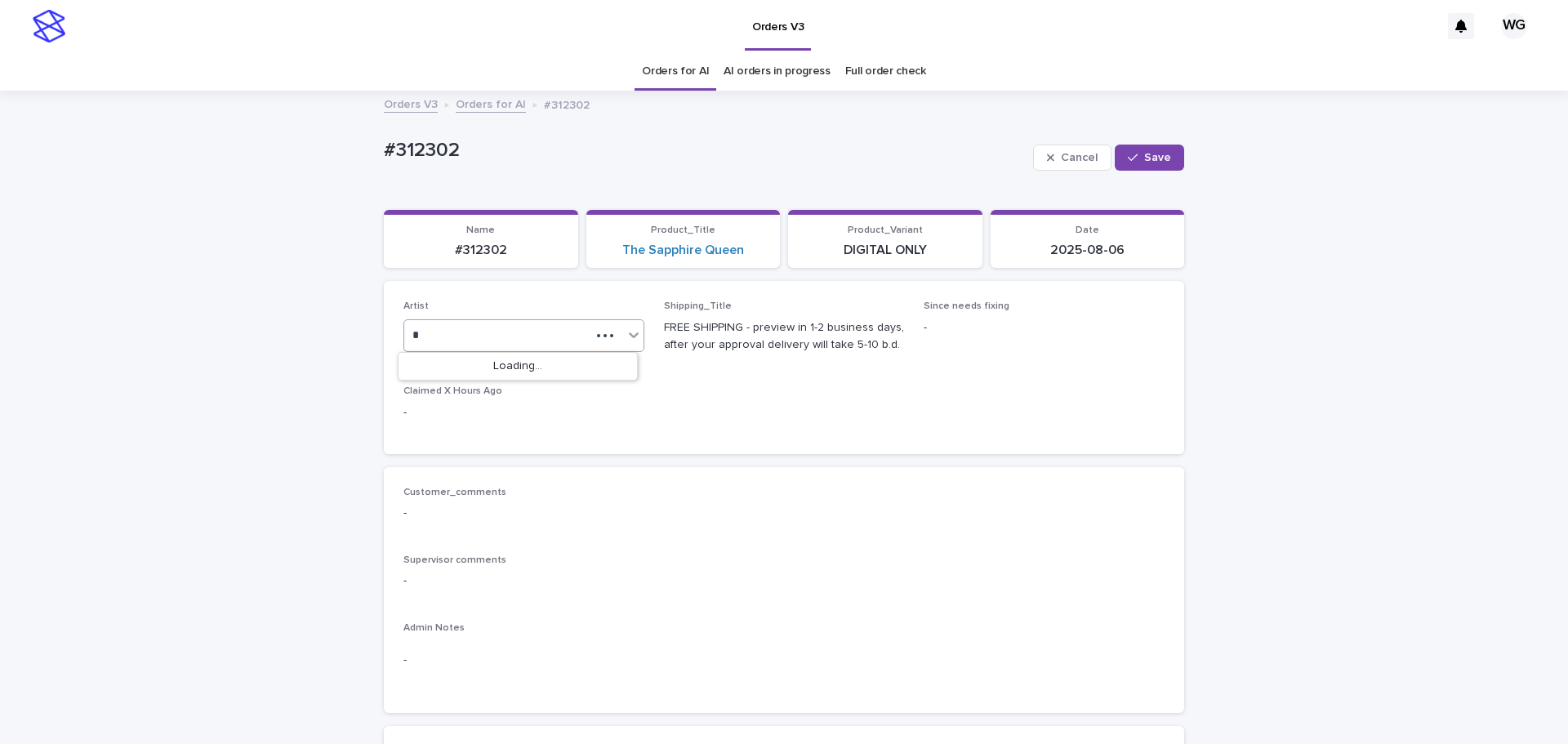 type on "**" 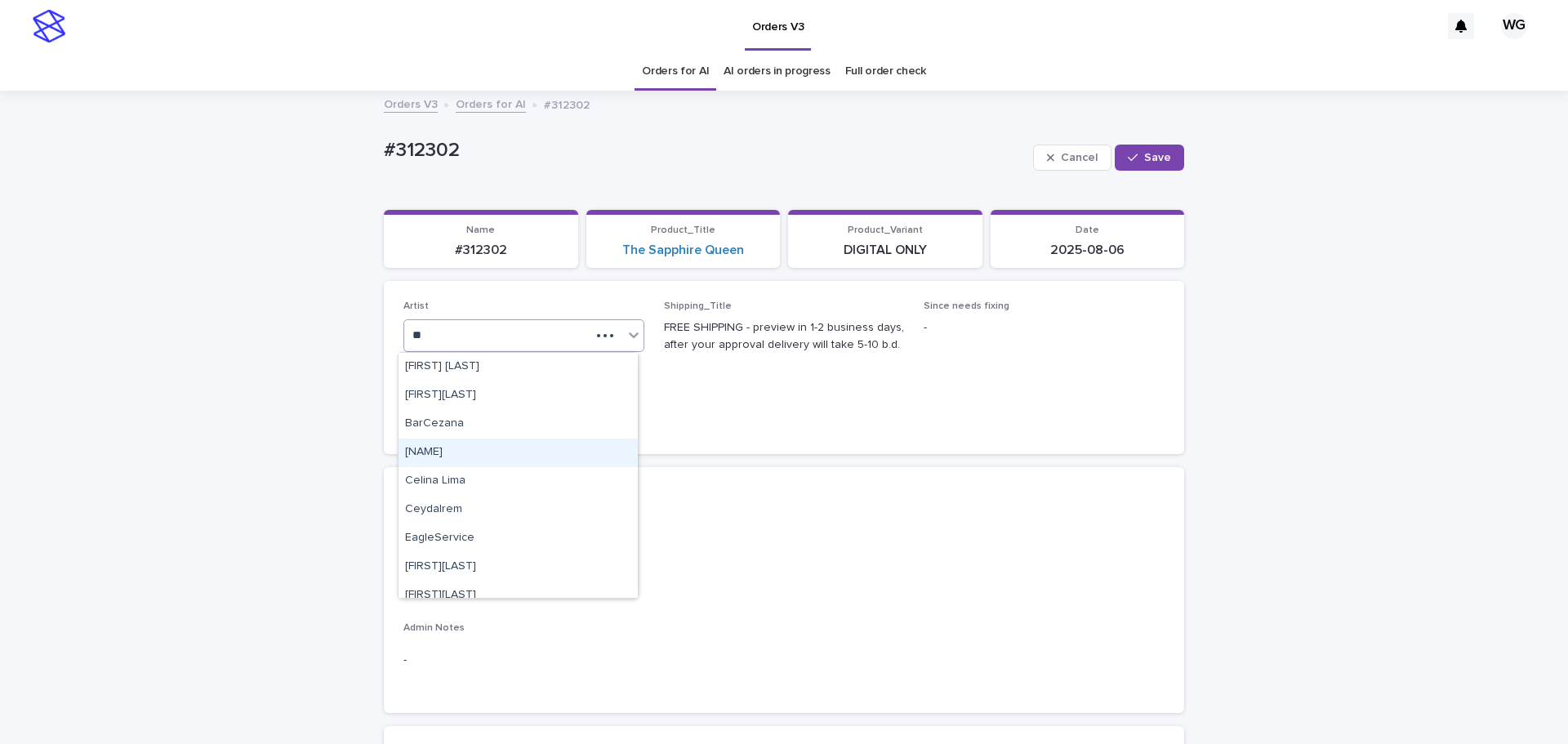 click on "[FIRST] [LAST]" at bounding box center (518, 452) 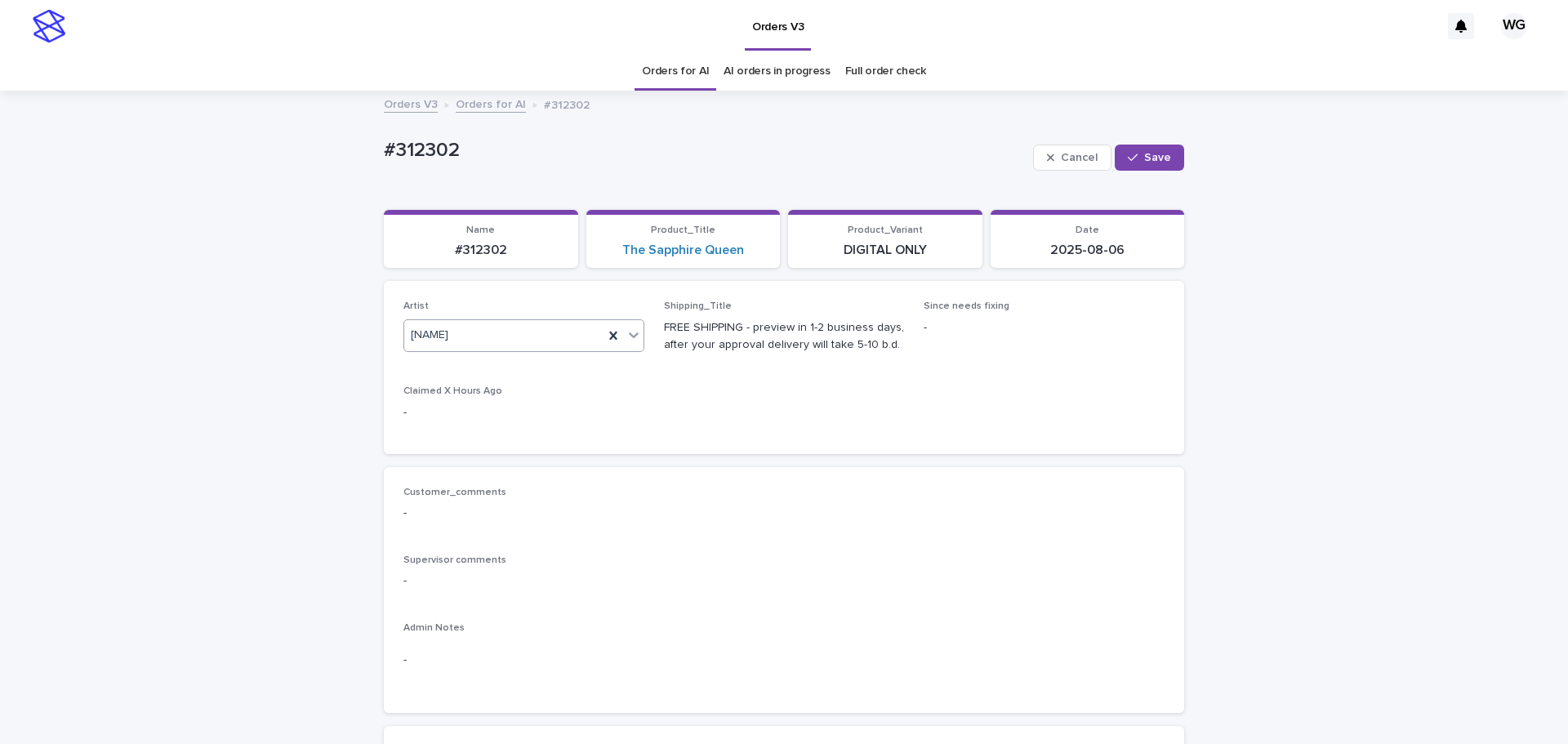 click on "Save" at bounding box center [1149, 158] 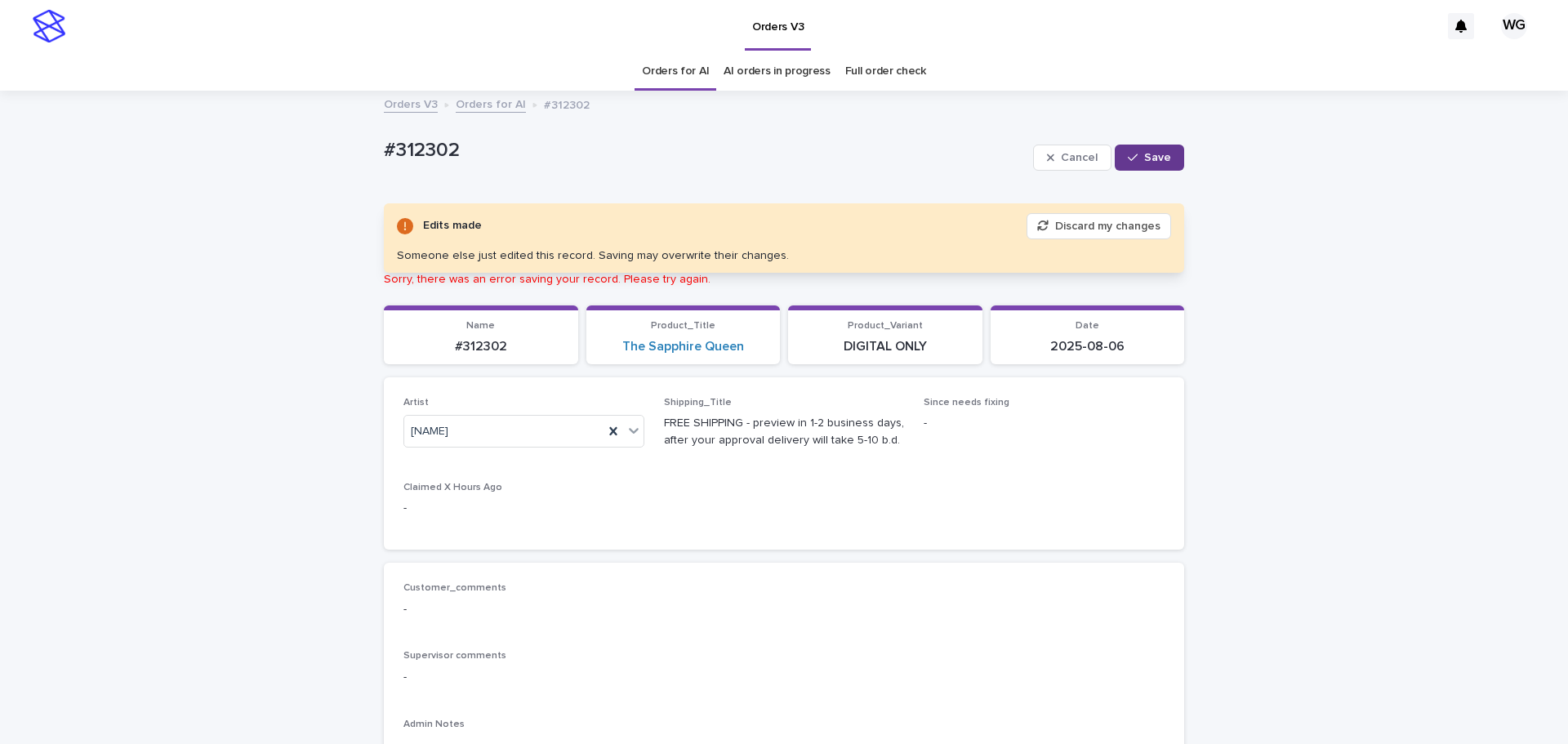 click on "Save" at bounding box center (1149, 158) 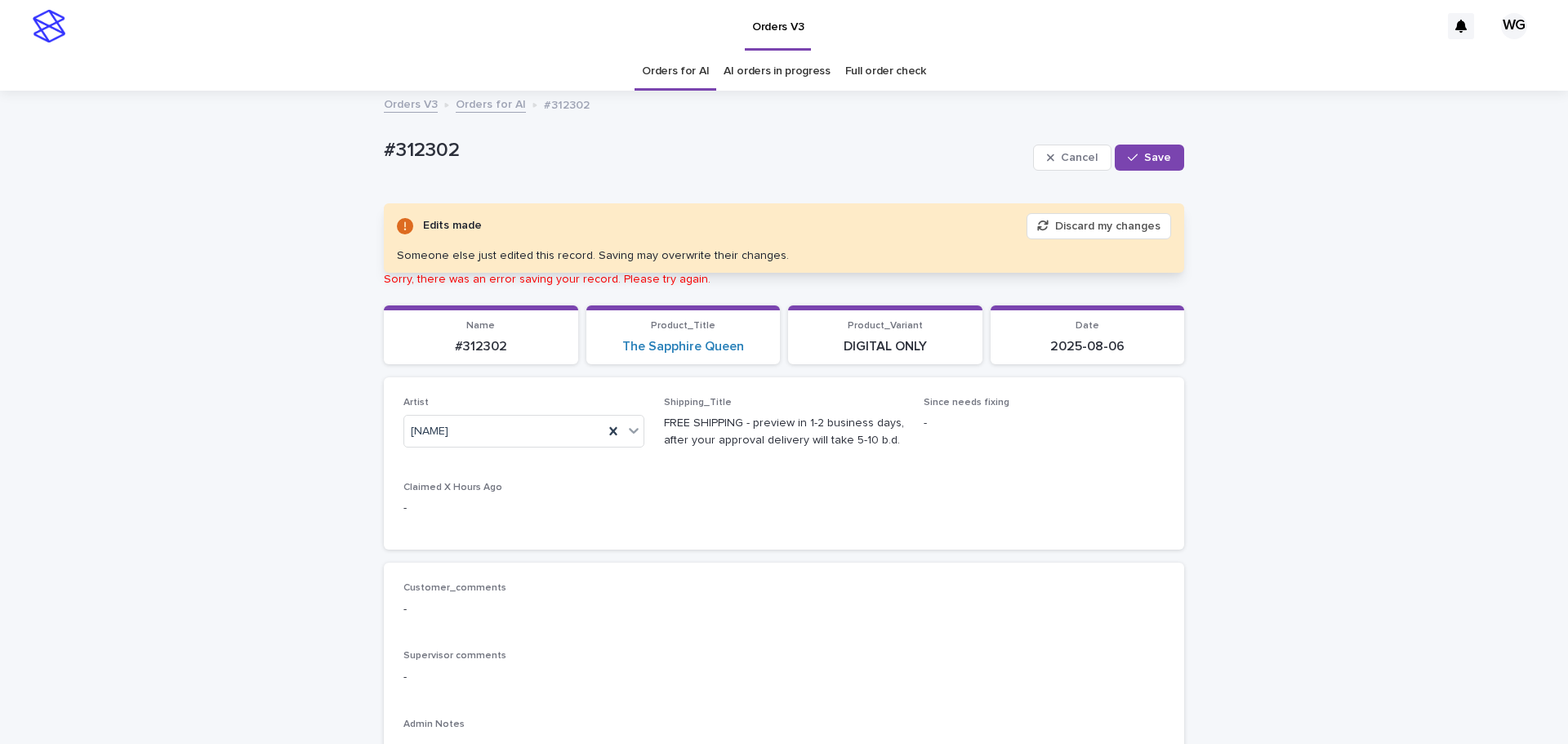 click on "#312302" at bounding box center [705, 150] 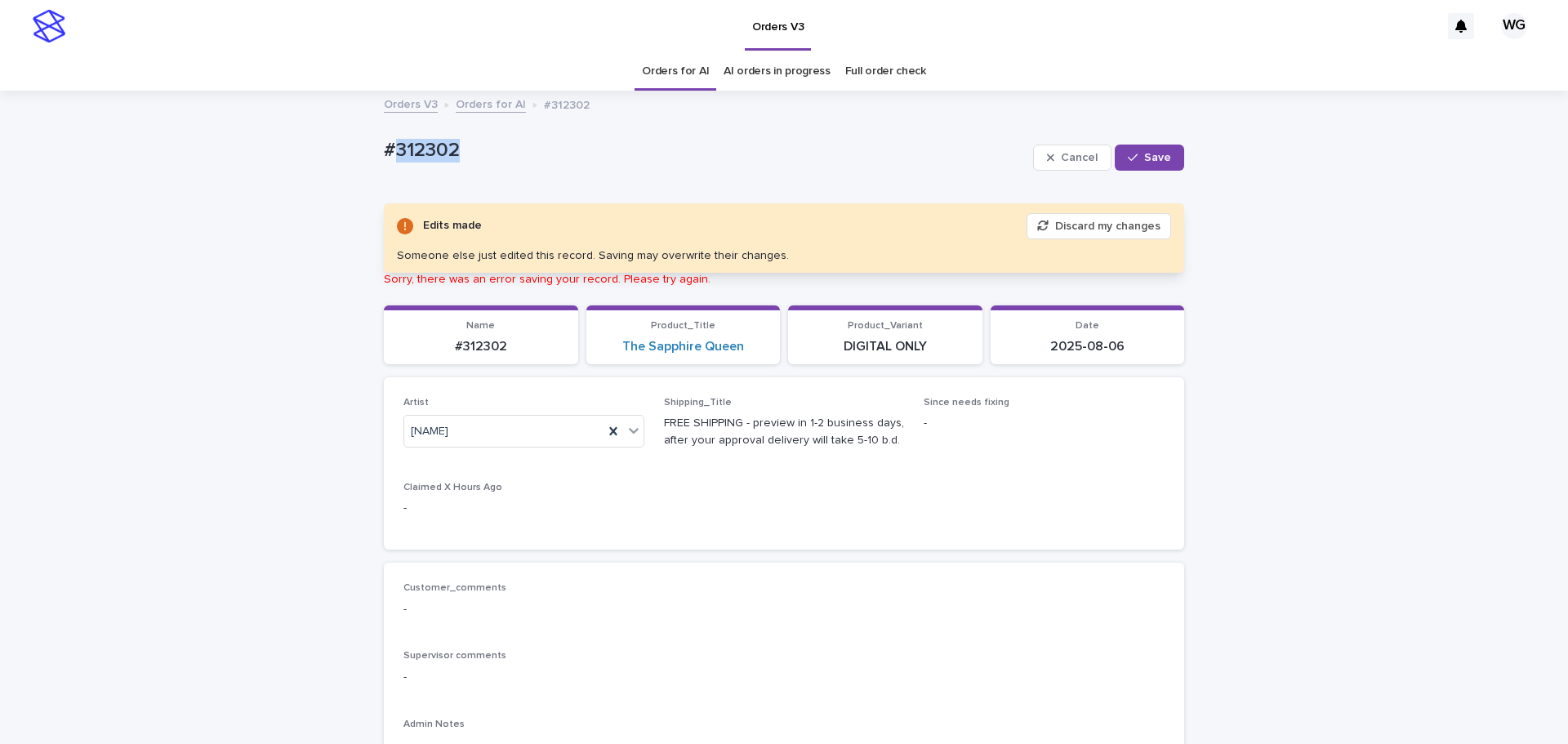 click on "#312302" at bounding box center [705, 150] 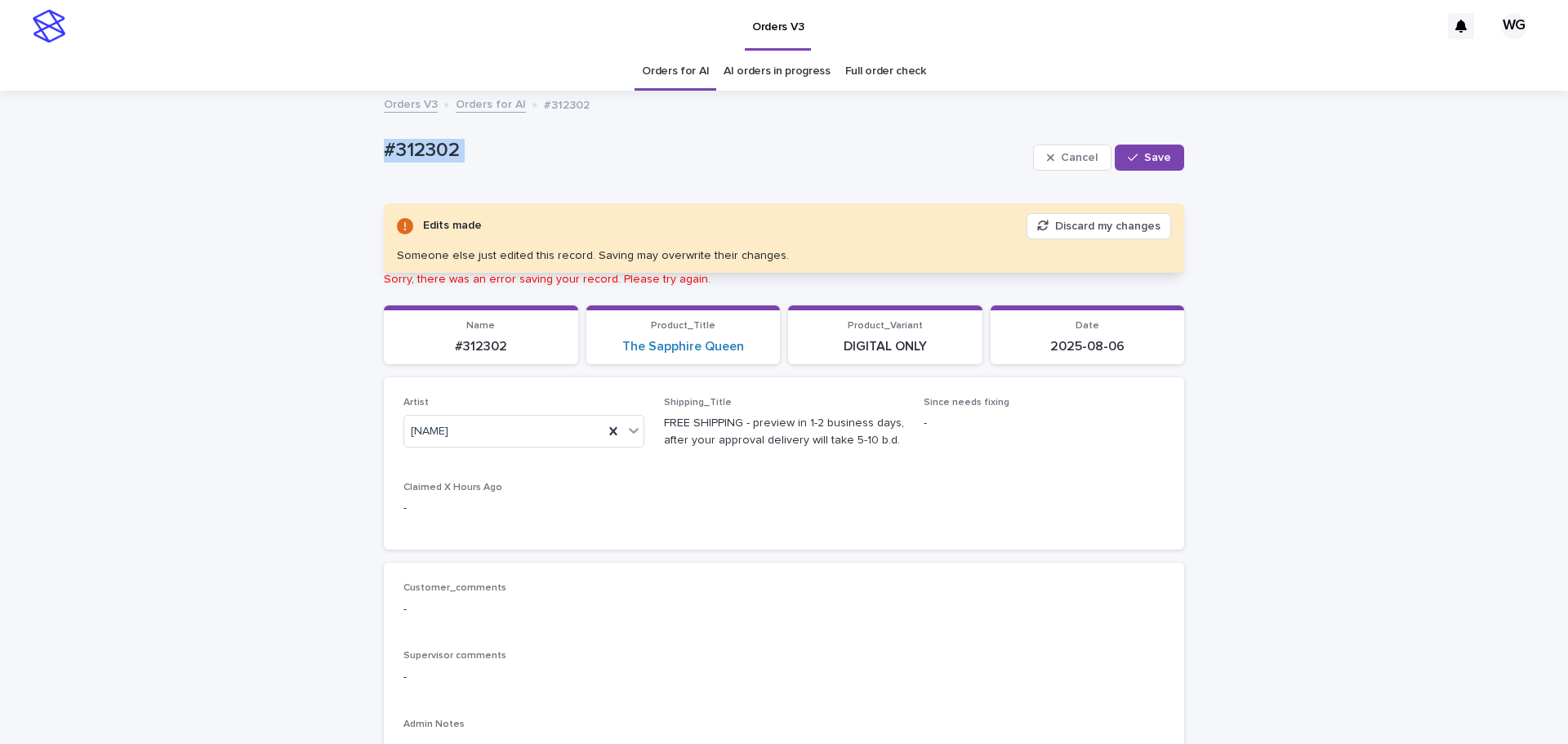copy on "#312302 Cancel Save" 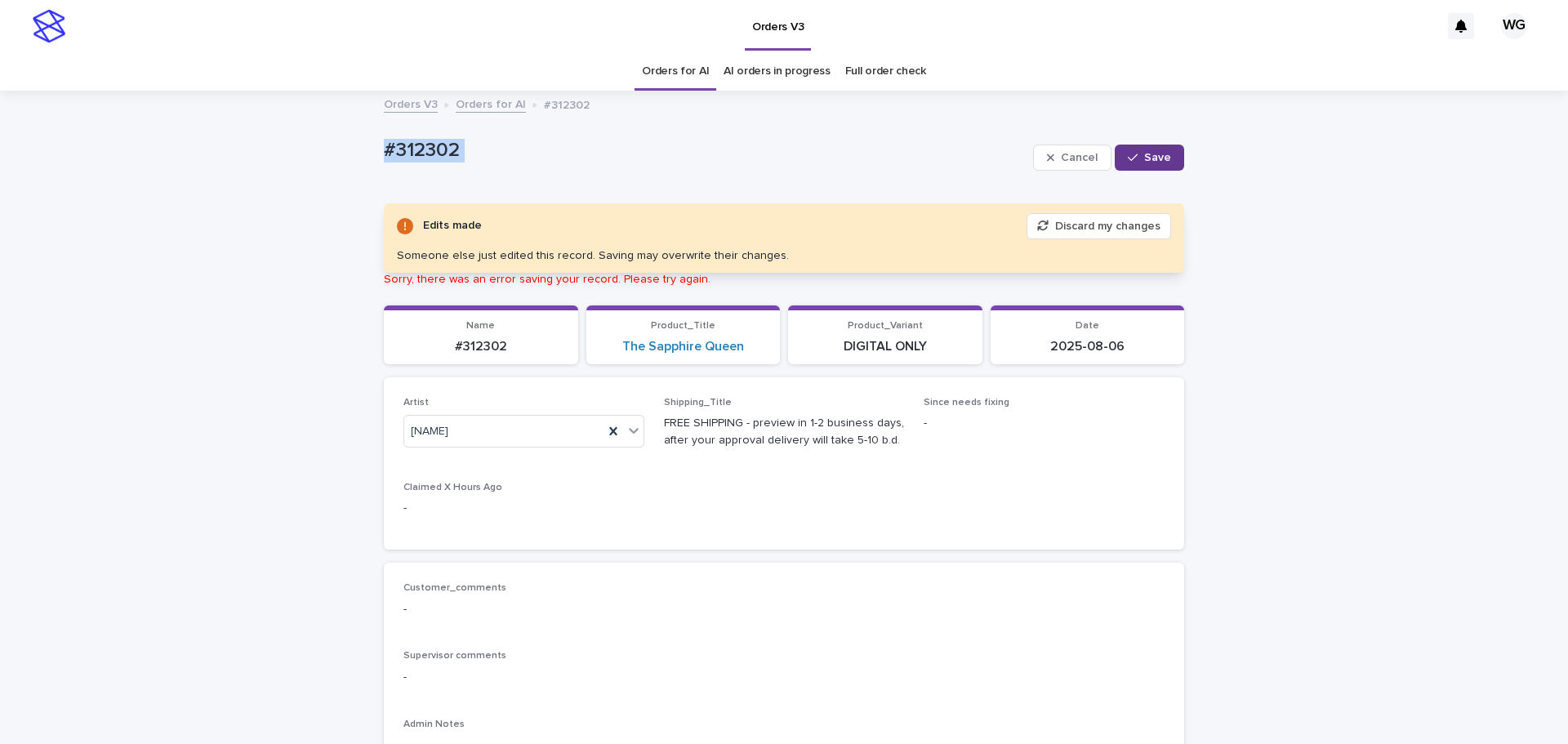 click on "Save" at bounding box center [1149, 158] 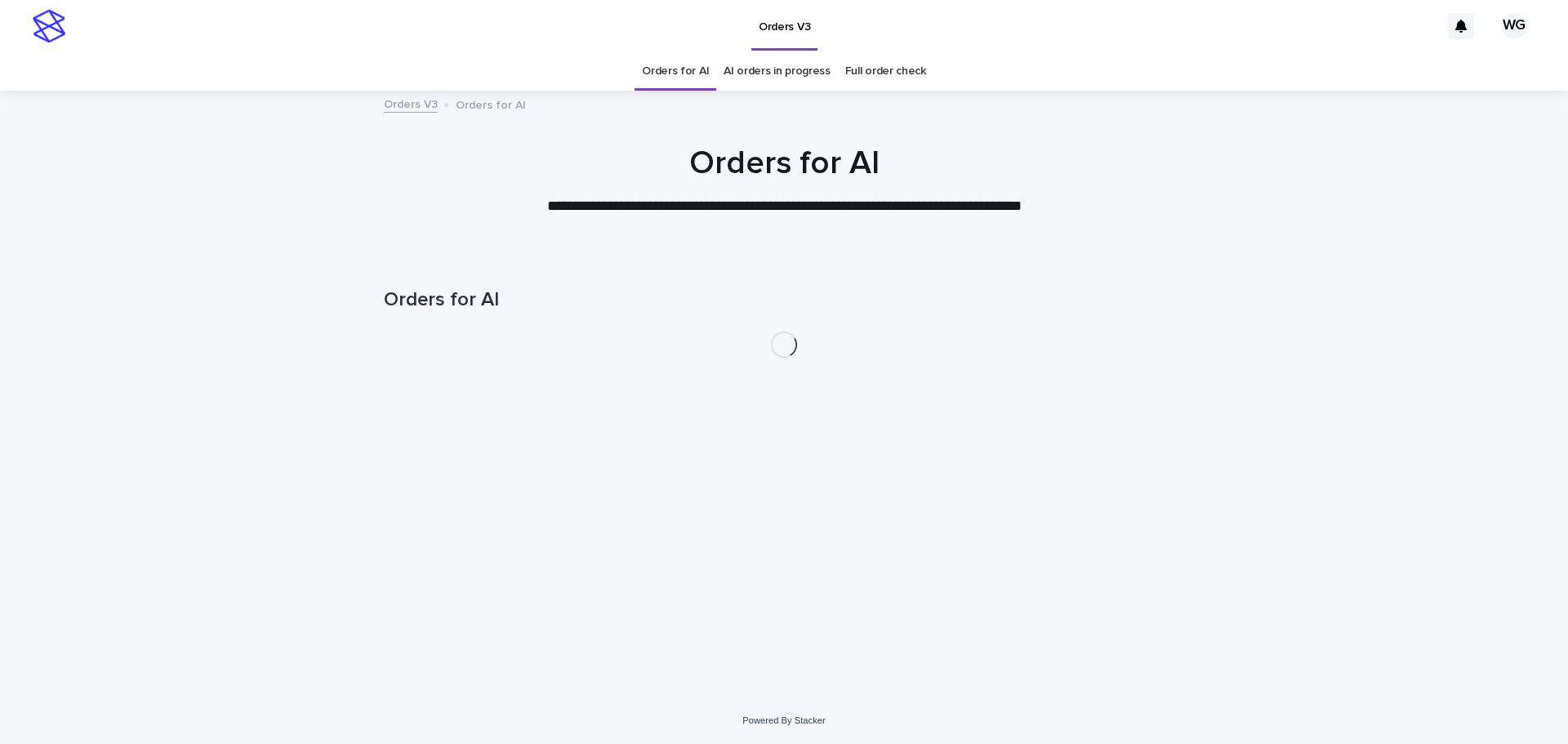 scroll, scrollTop: 0, scrollLeft: 0, axis: both 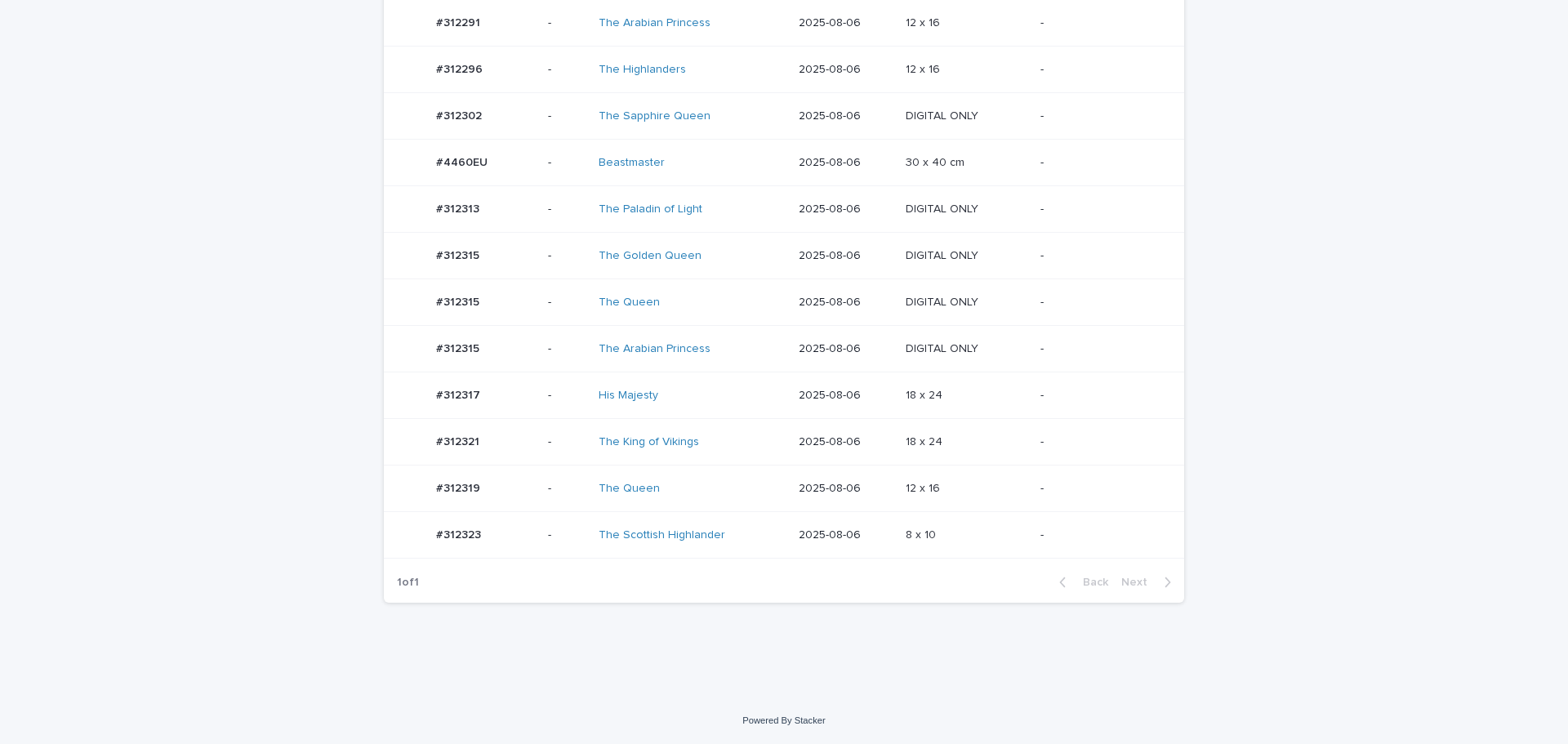 click on "8 x 10 8 x 10" at bounding box center [966, 535] 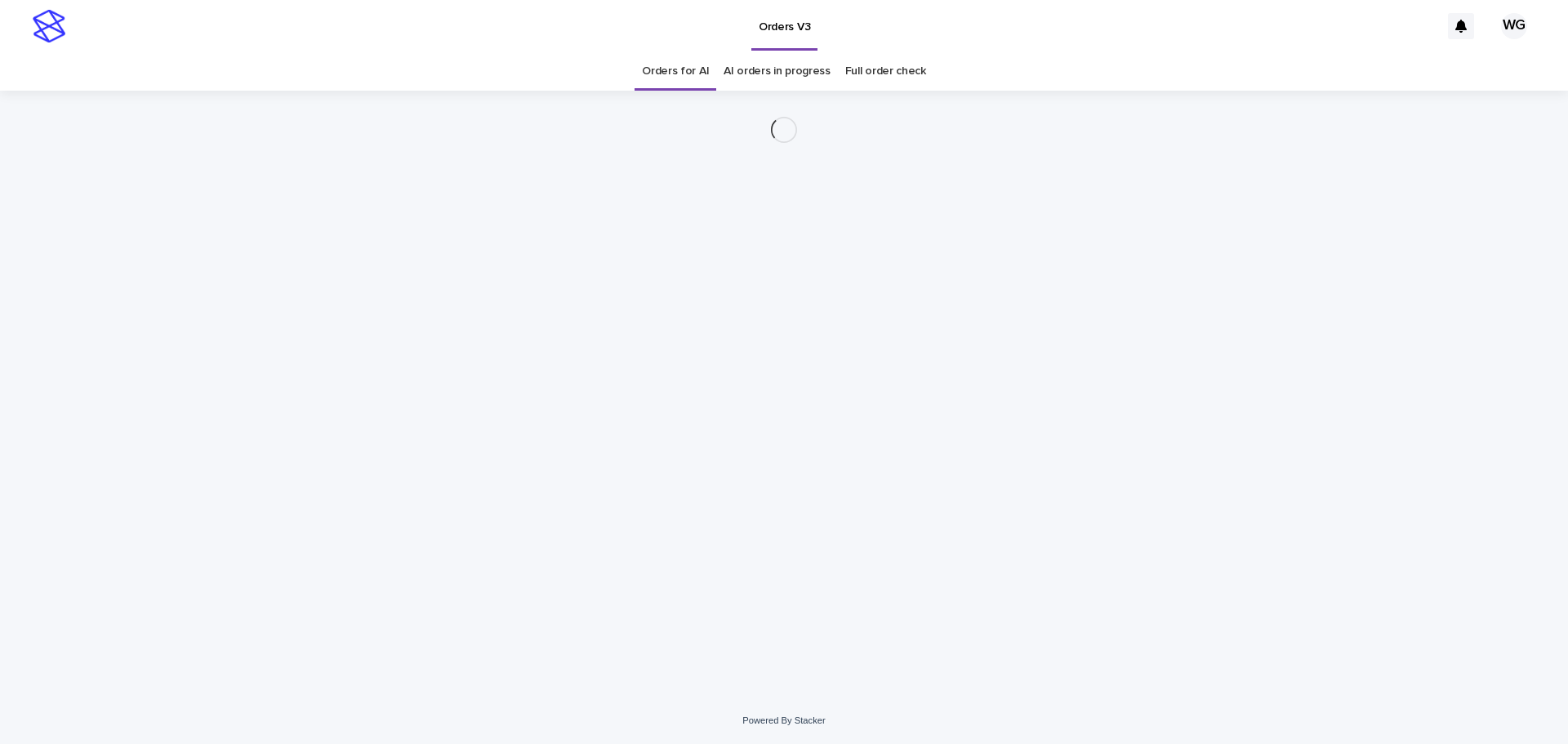scroll, scrollTop: 0, scrollLeft: 0, axis: both 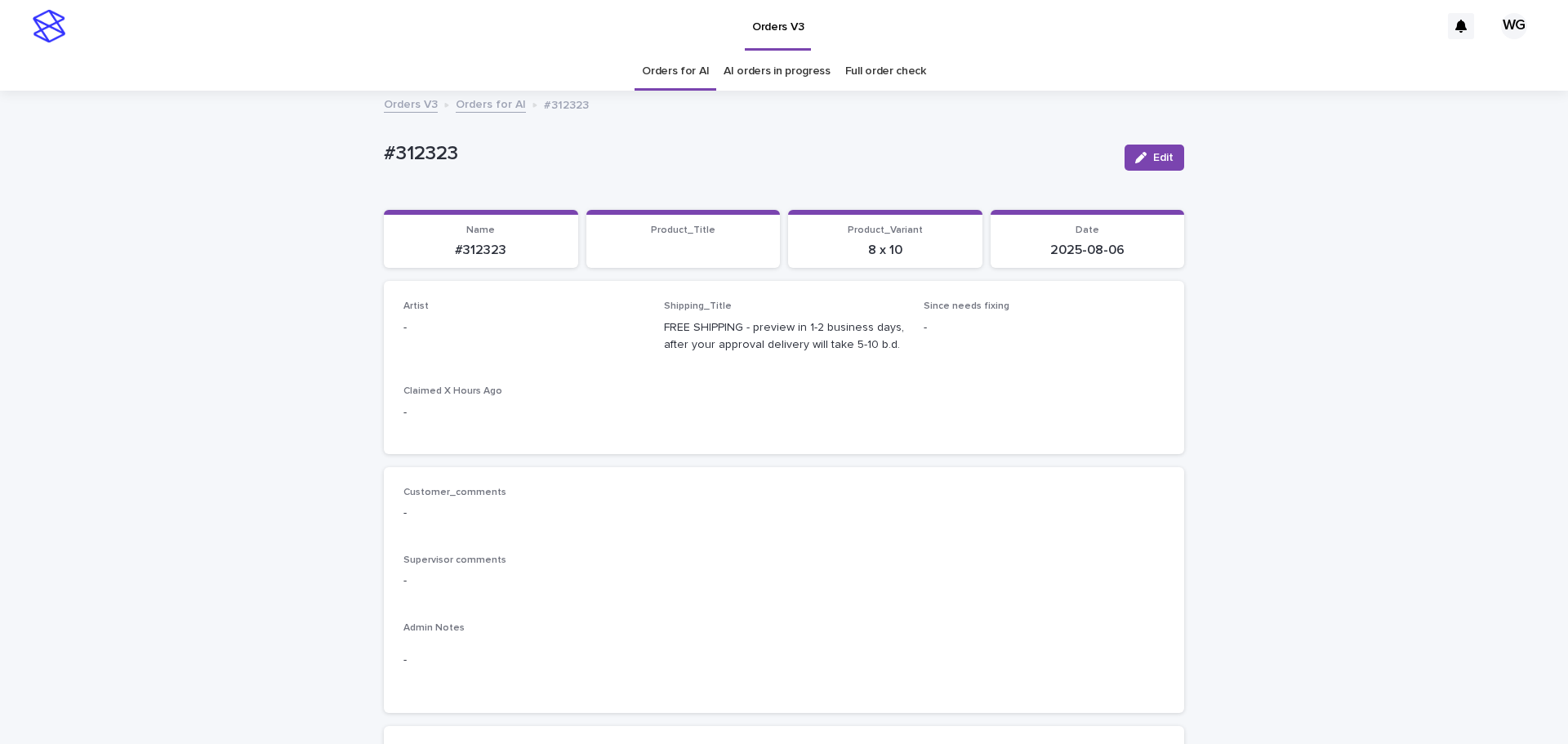 click on "Edit" at bounding box center (1154, 158) 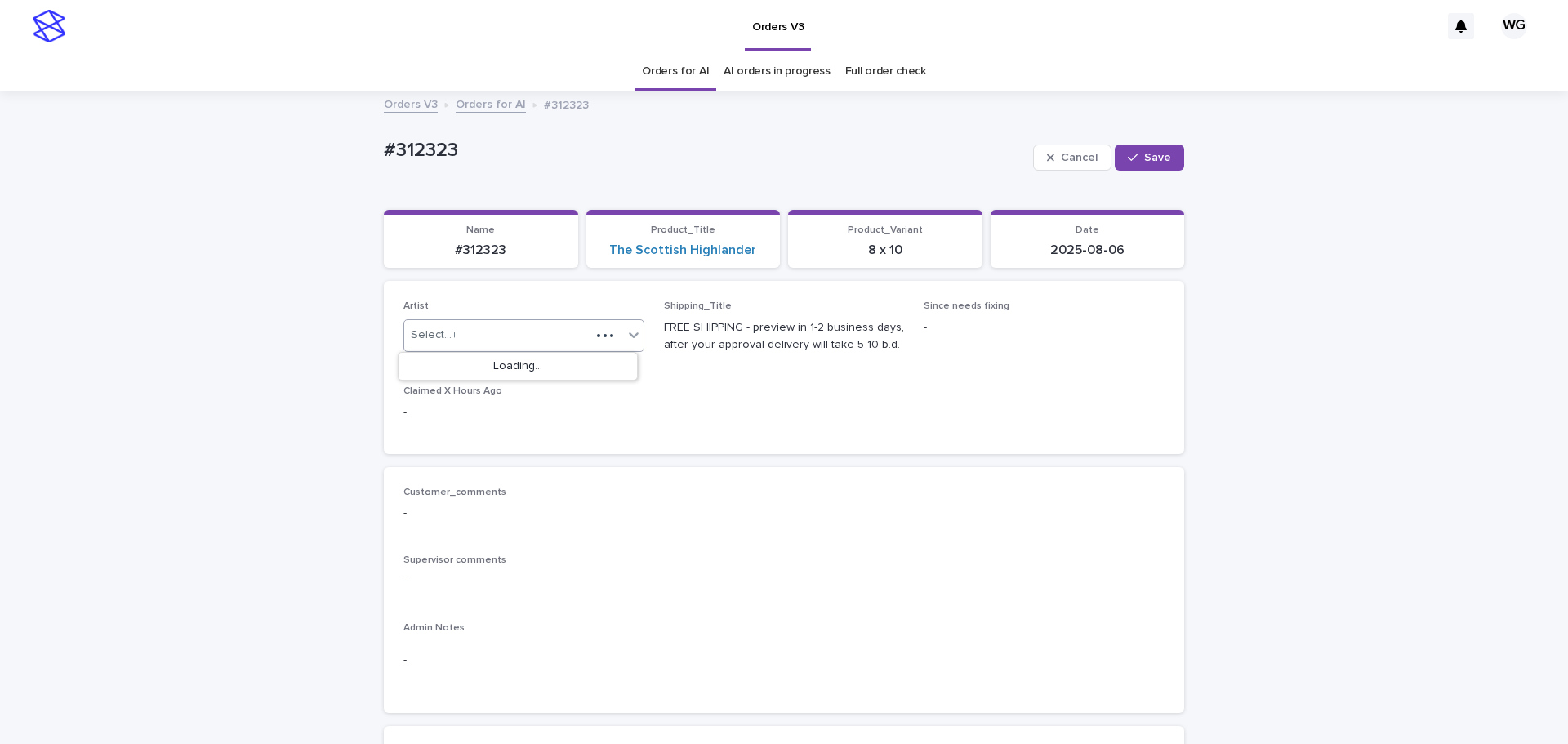 type on "**" 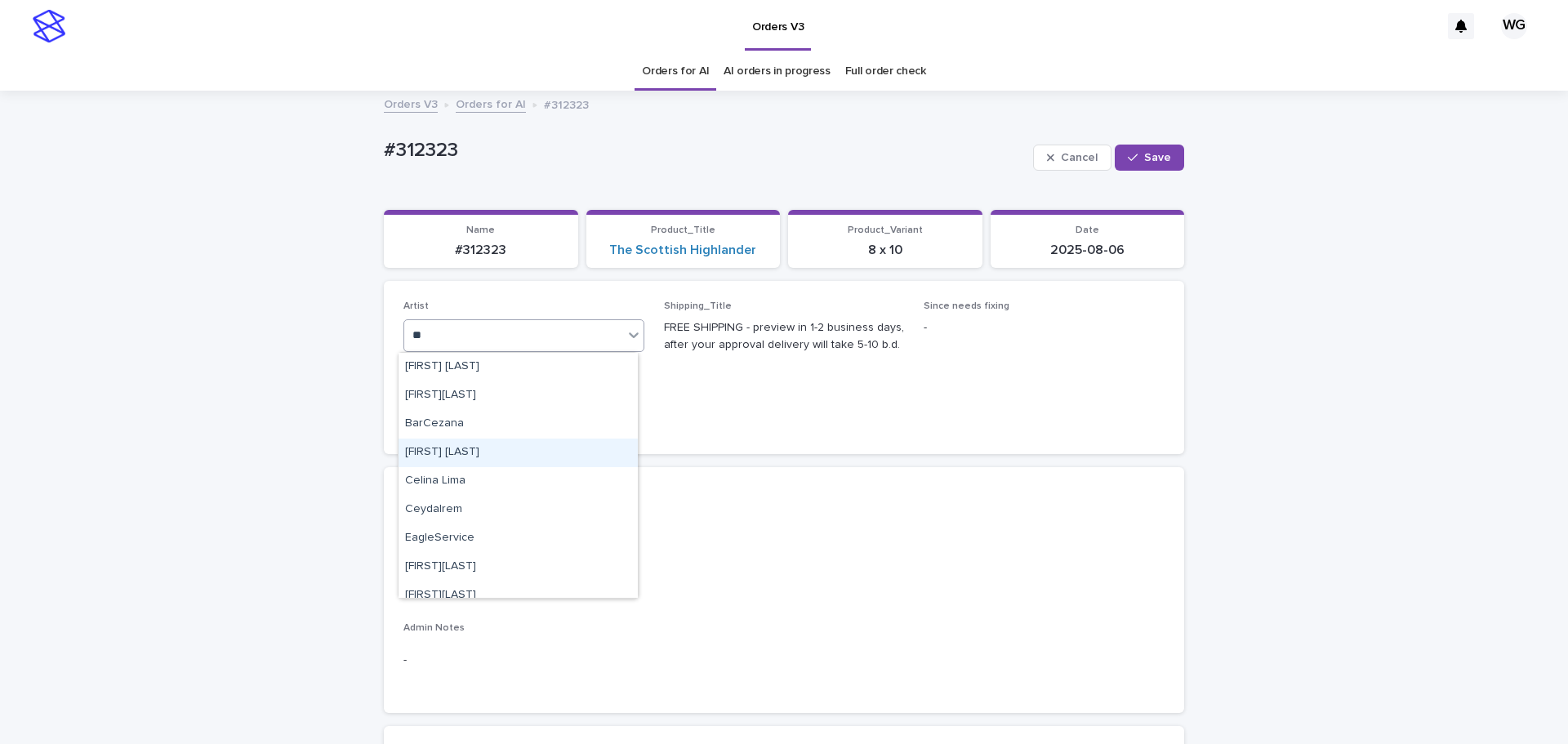 click on "[FIRST] [LAST]" at bounding box center [518, 452] 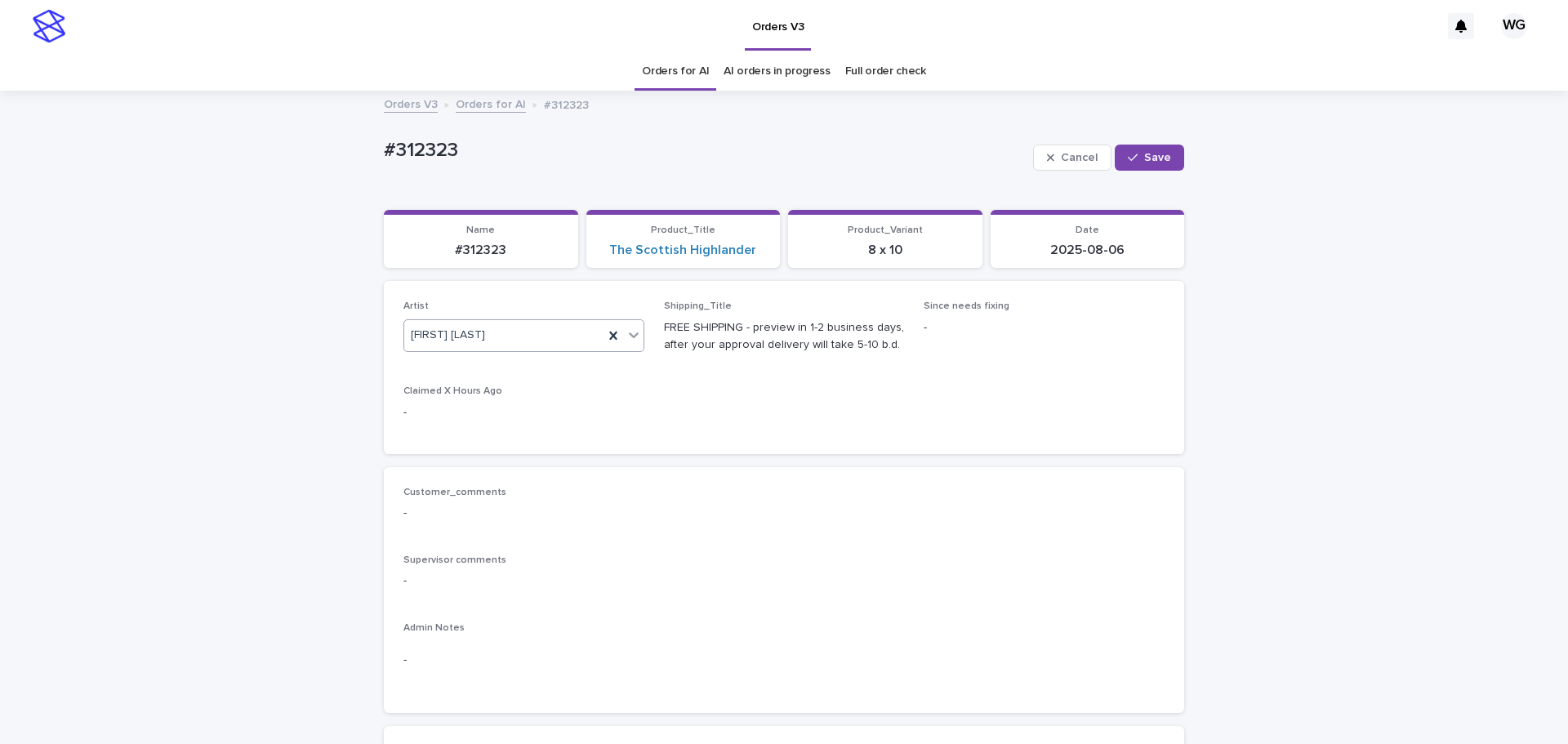 click on "Save" at bounding box center (1157, 158) 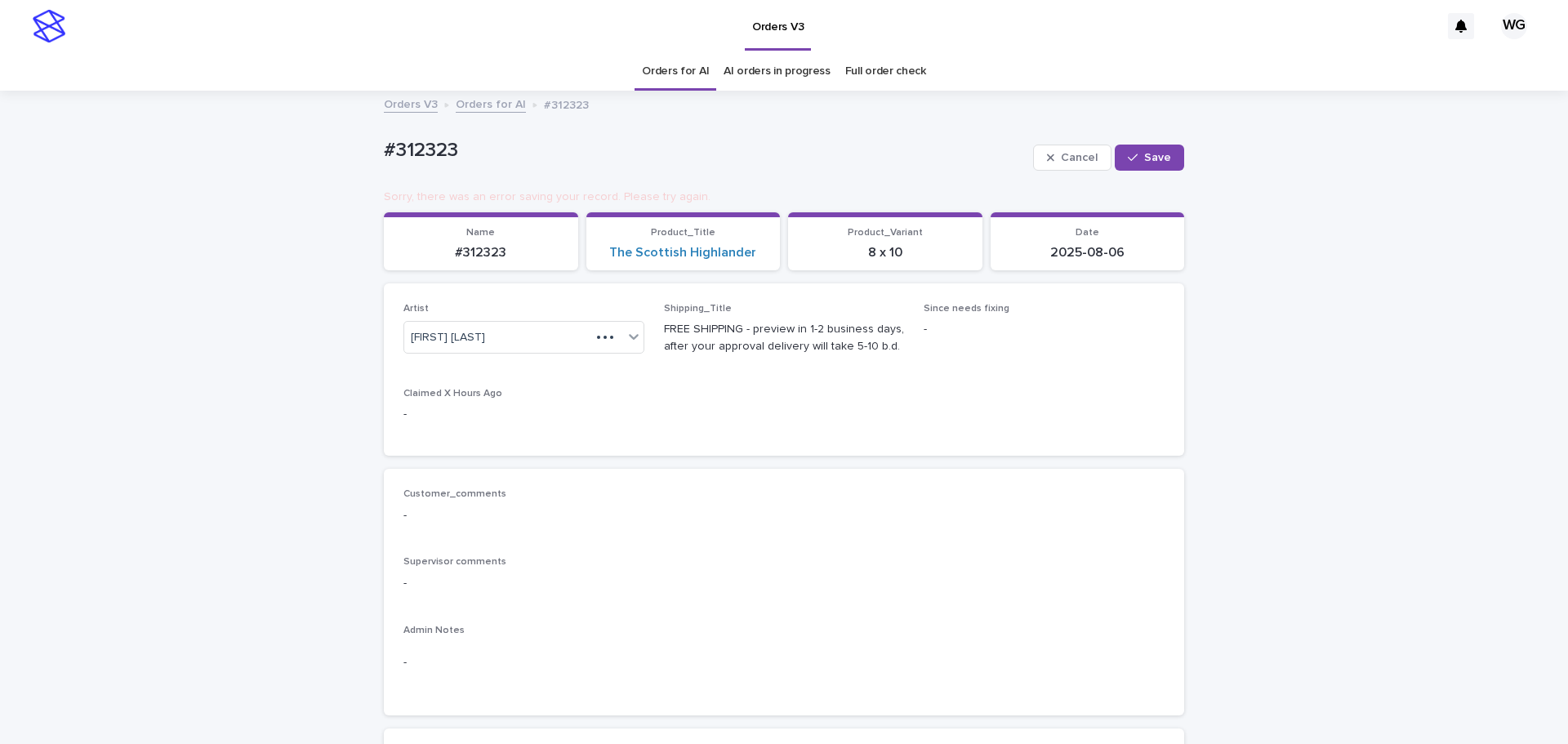 click on "Save" at bounding box center (1157, 158) 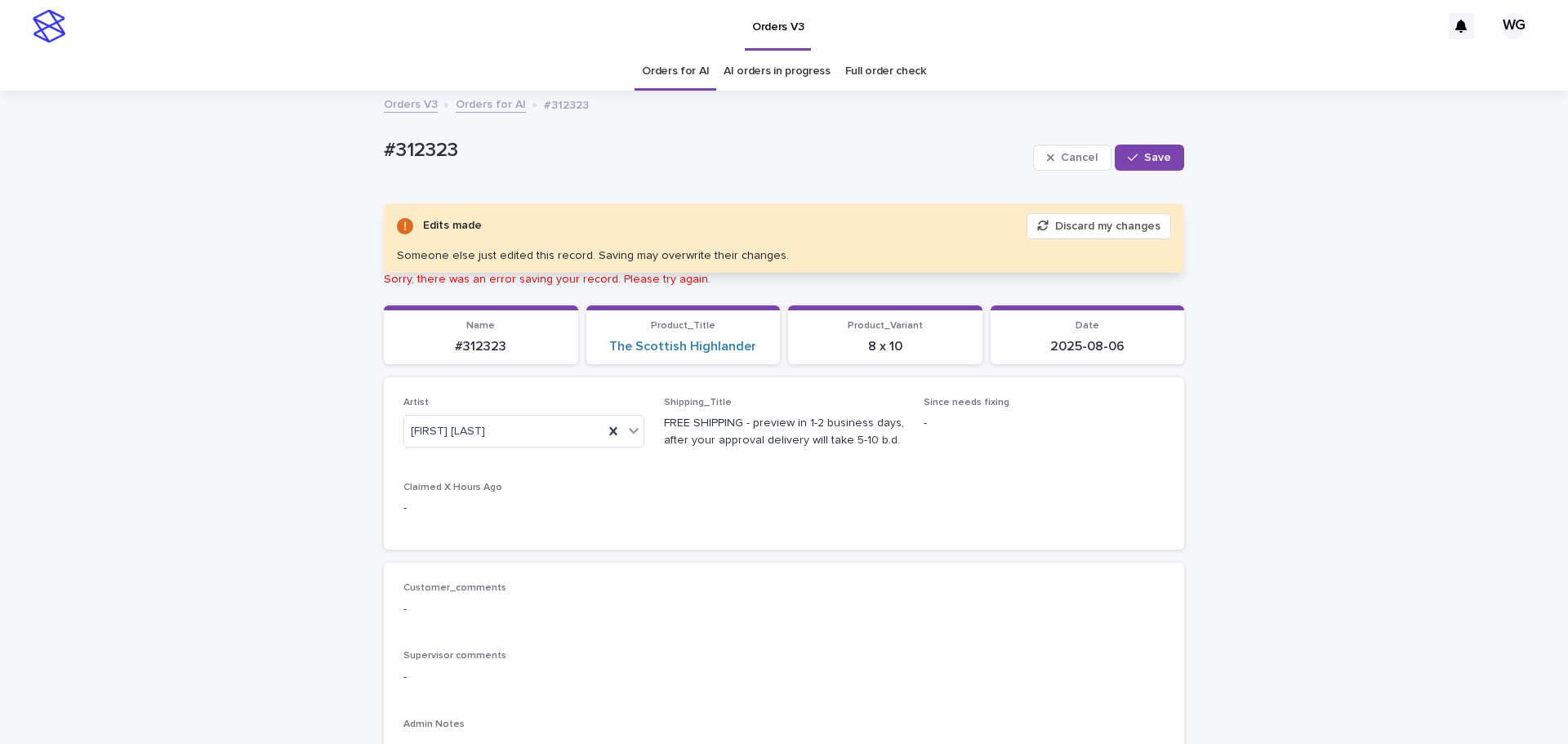 click on "#312323" at bounding box center [705, 149] 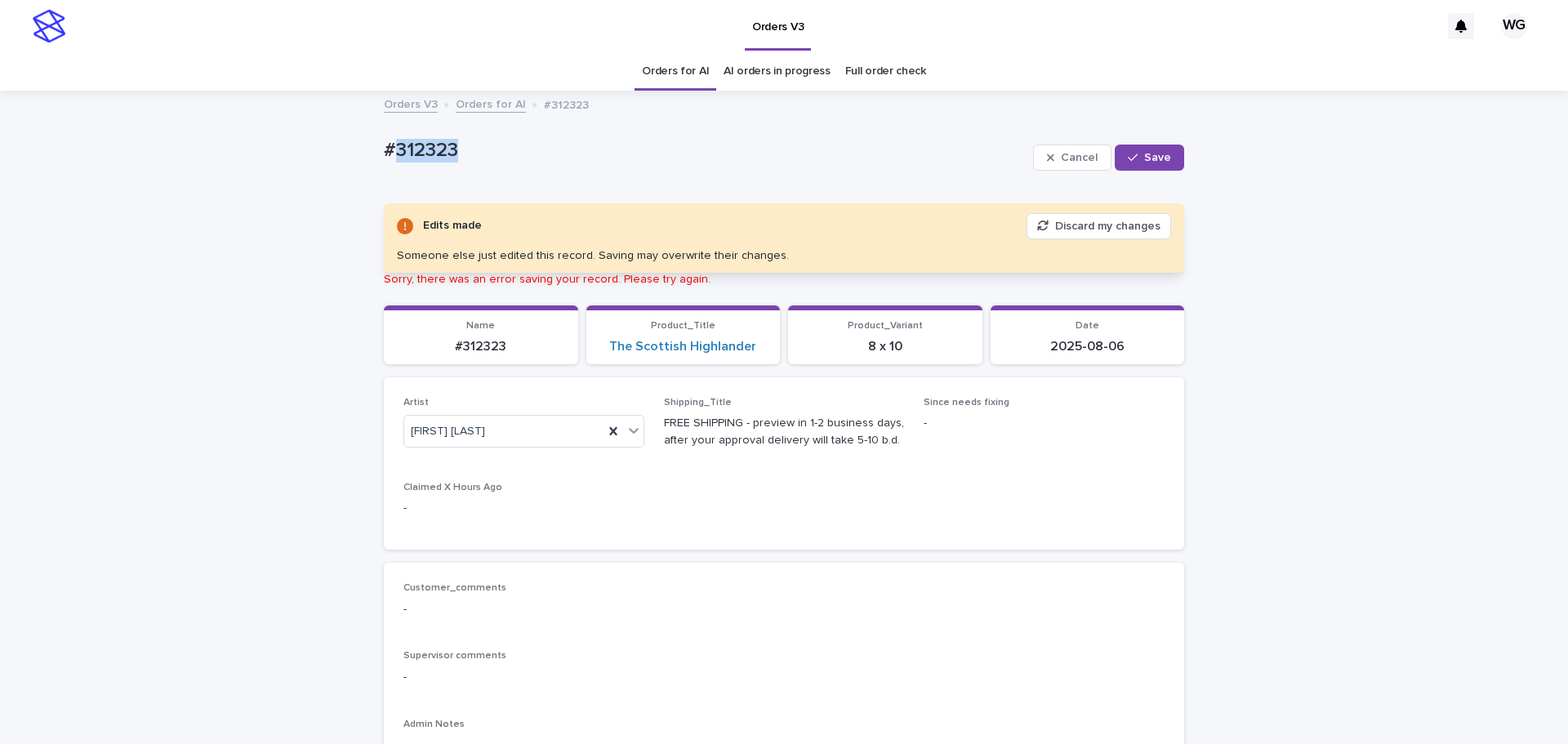 click on "#312323" at bounding box center (705, 149) 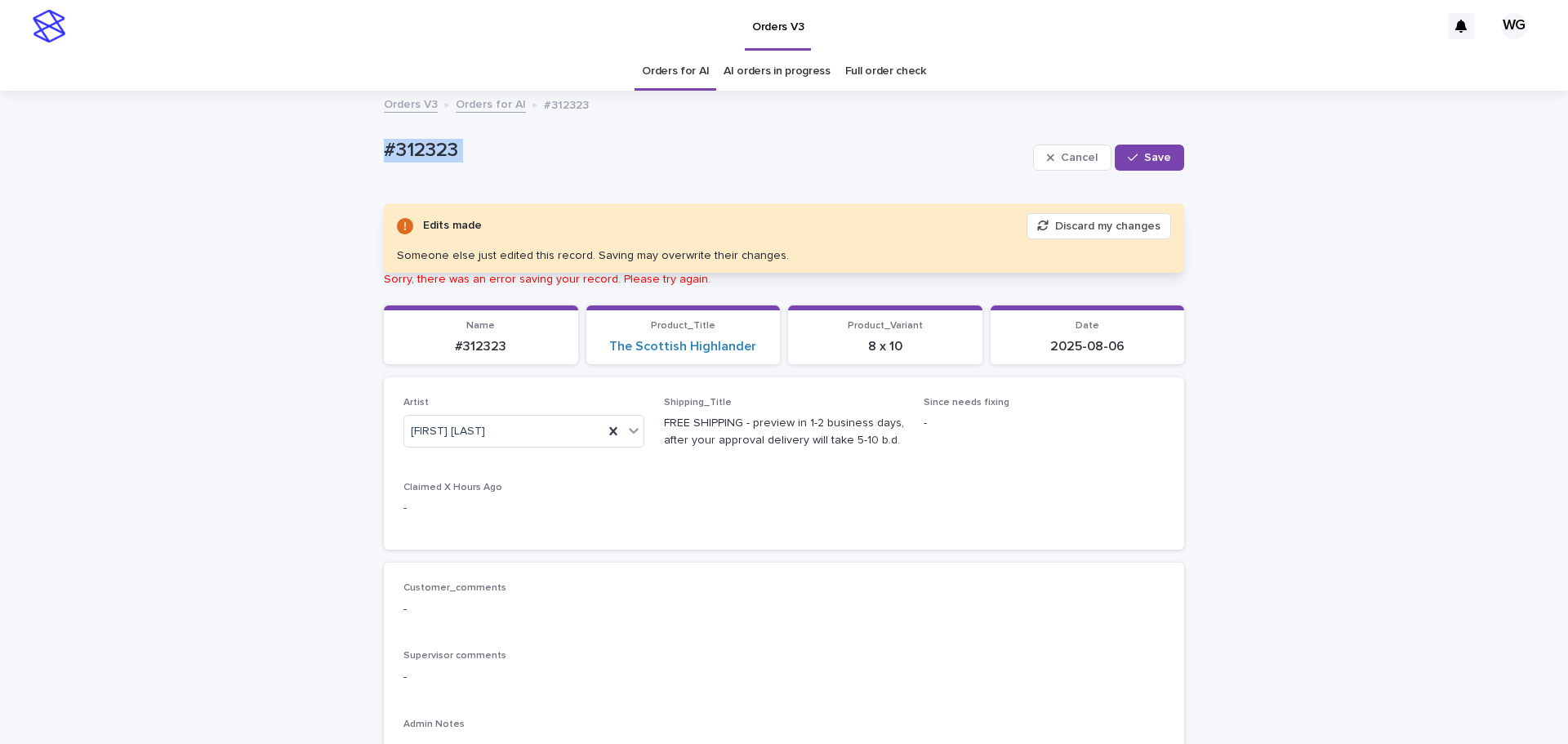 copy on "#312323 Cancel Save" 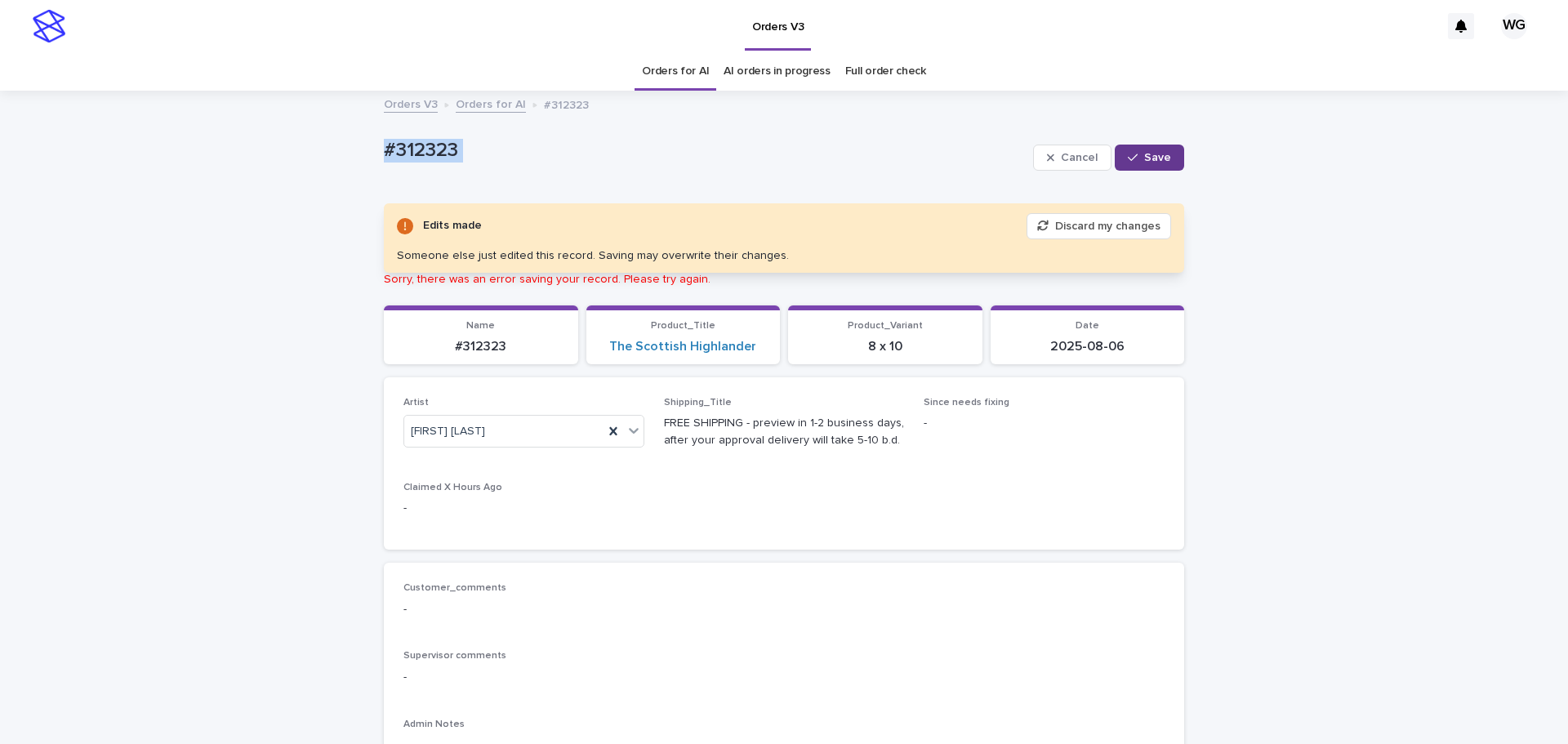 click on "Save" at bounding box center (1149, 158) 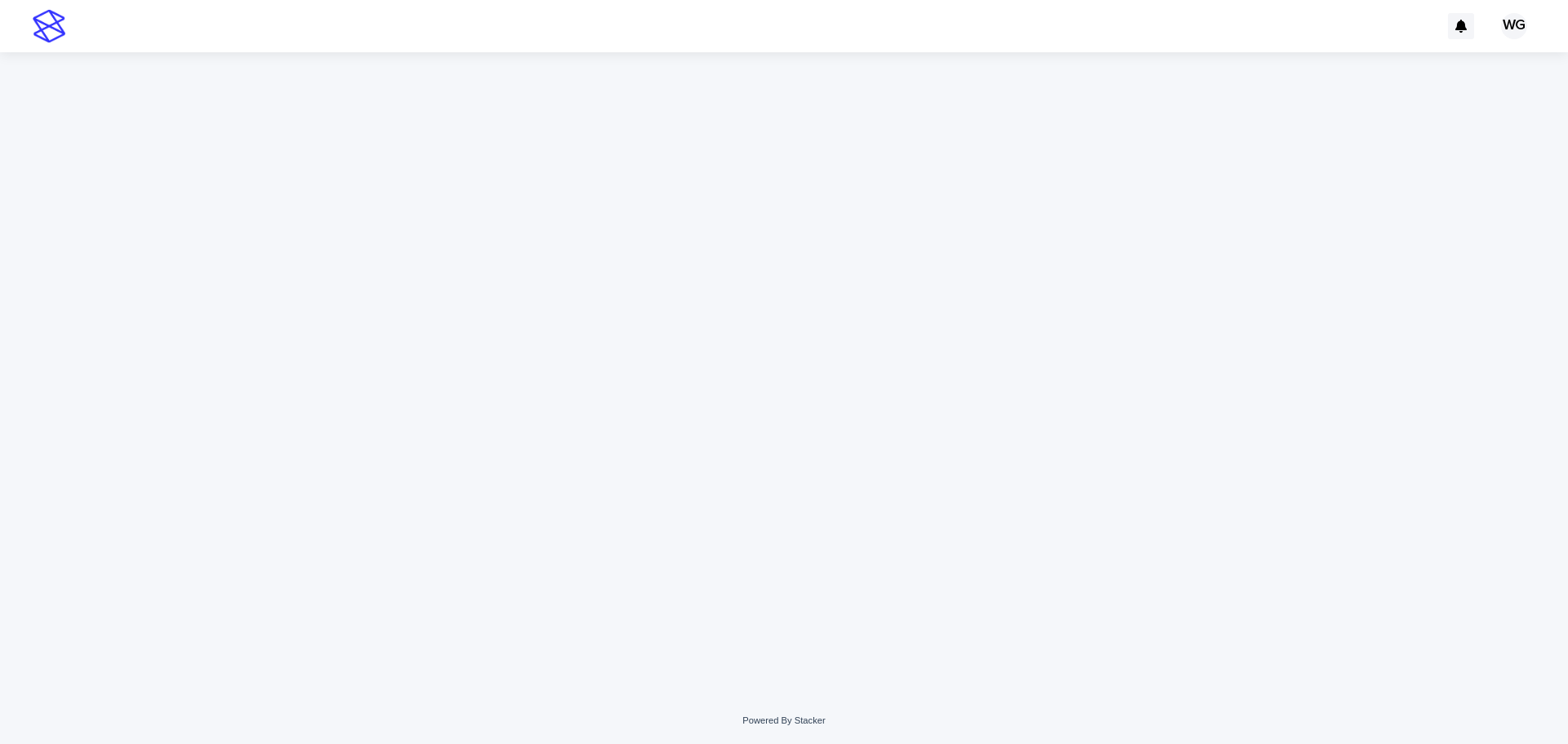 scroll, scrollTop: 0, scrollLeft: 0, axis: both 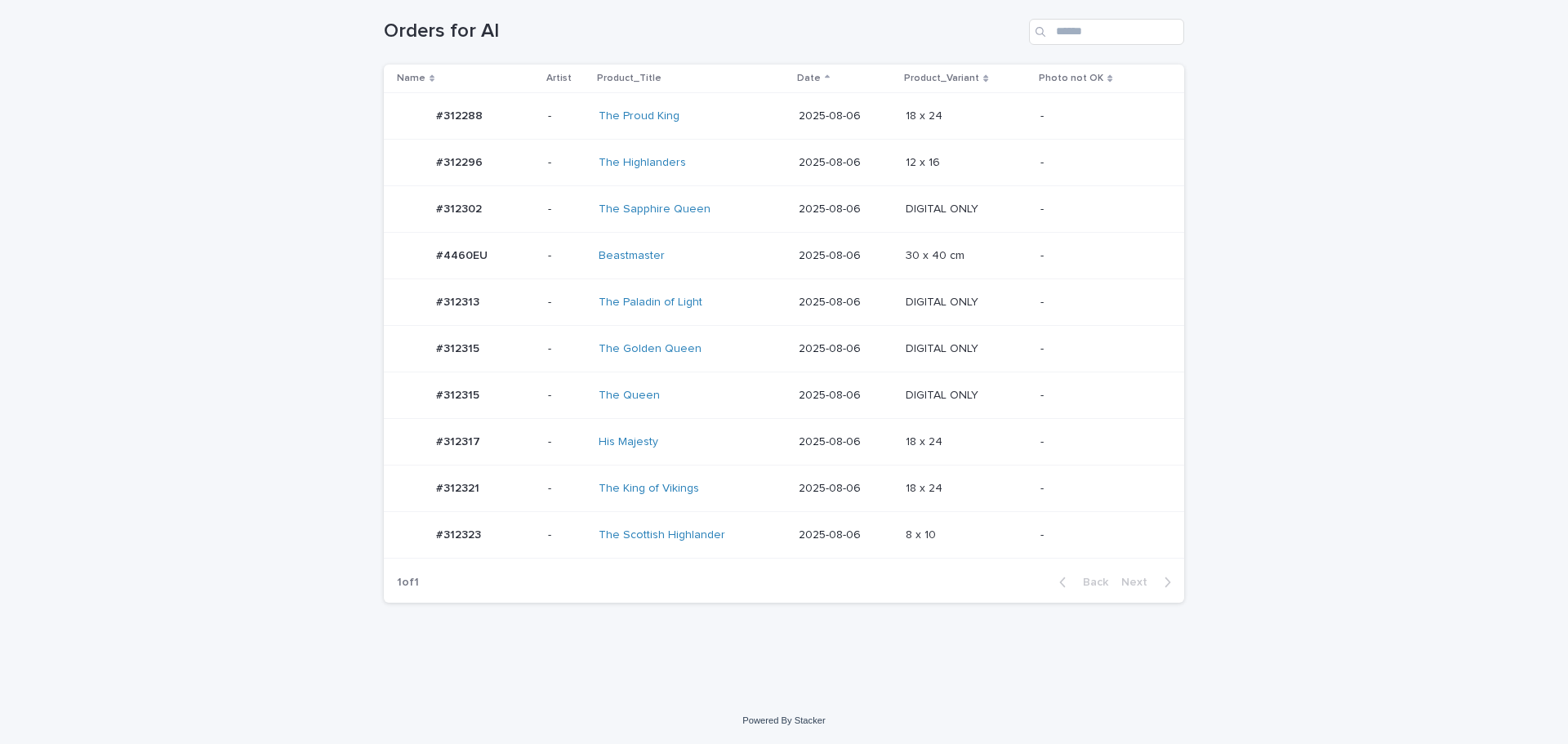 click at bounding box center (966, 349) 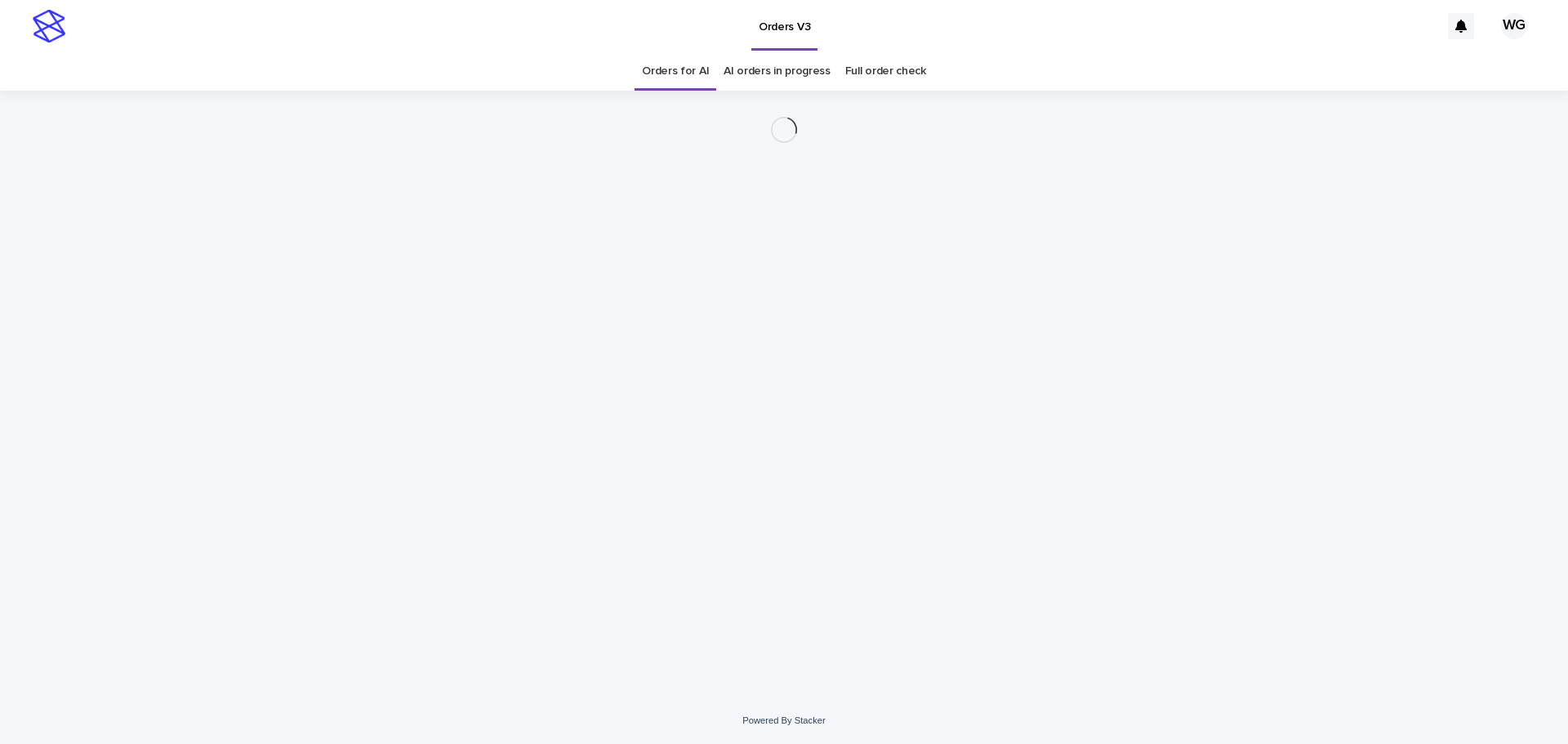 scroll, scrollTop: 0, scrollLeft: 0, axis: both 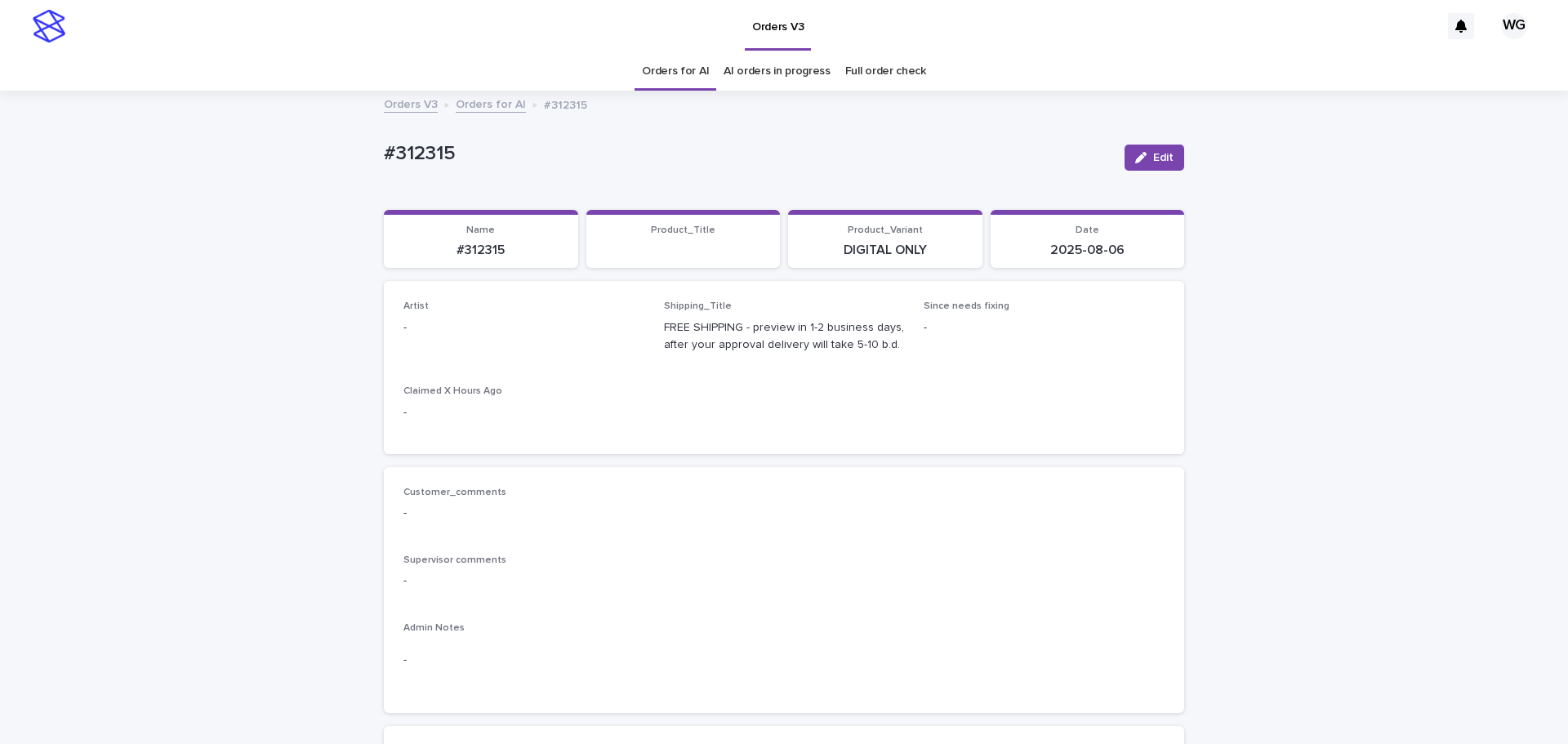 click at bounding box center (1144, 158) 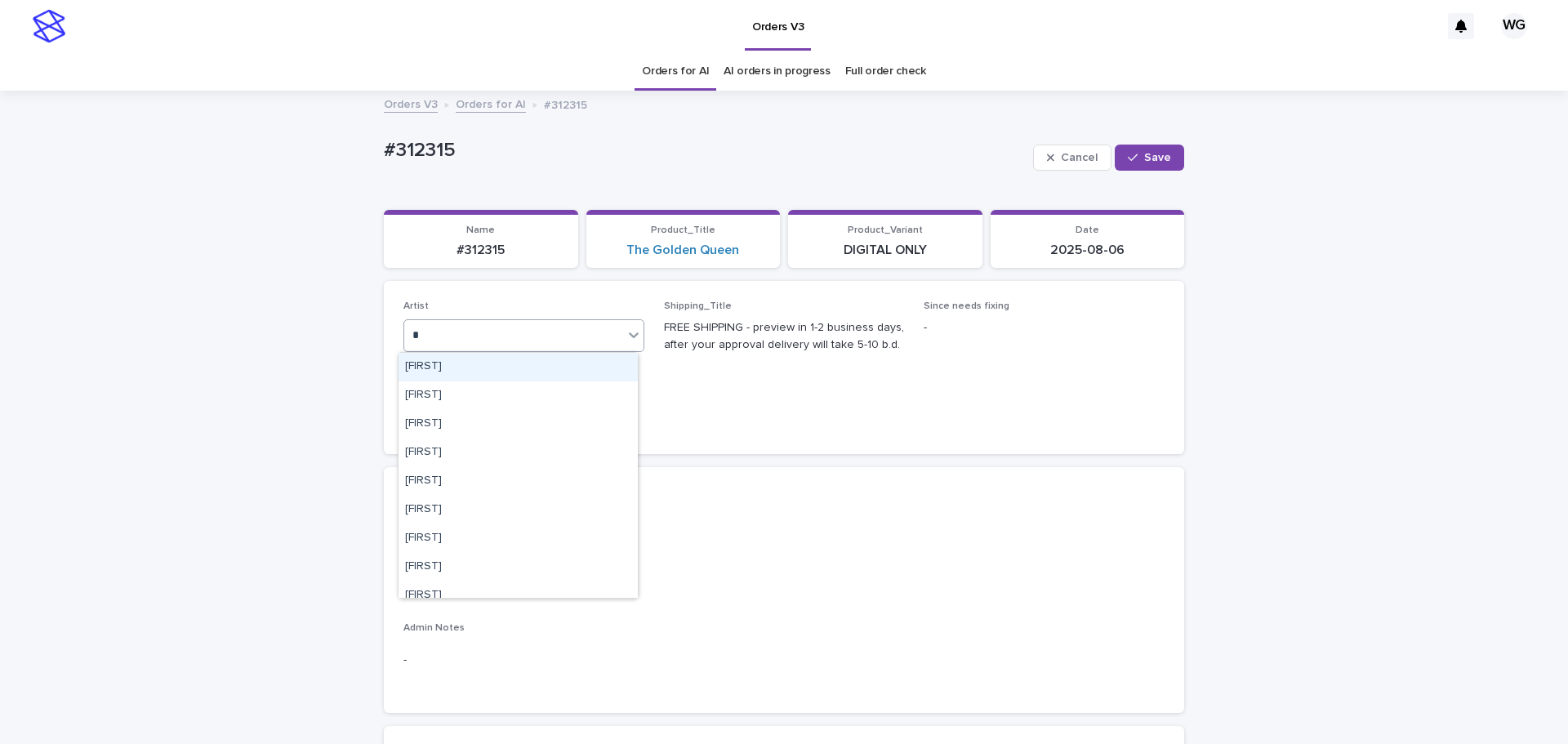 type on "**" 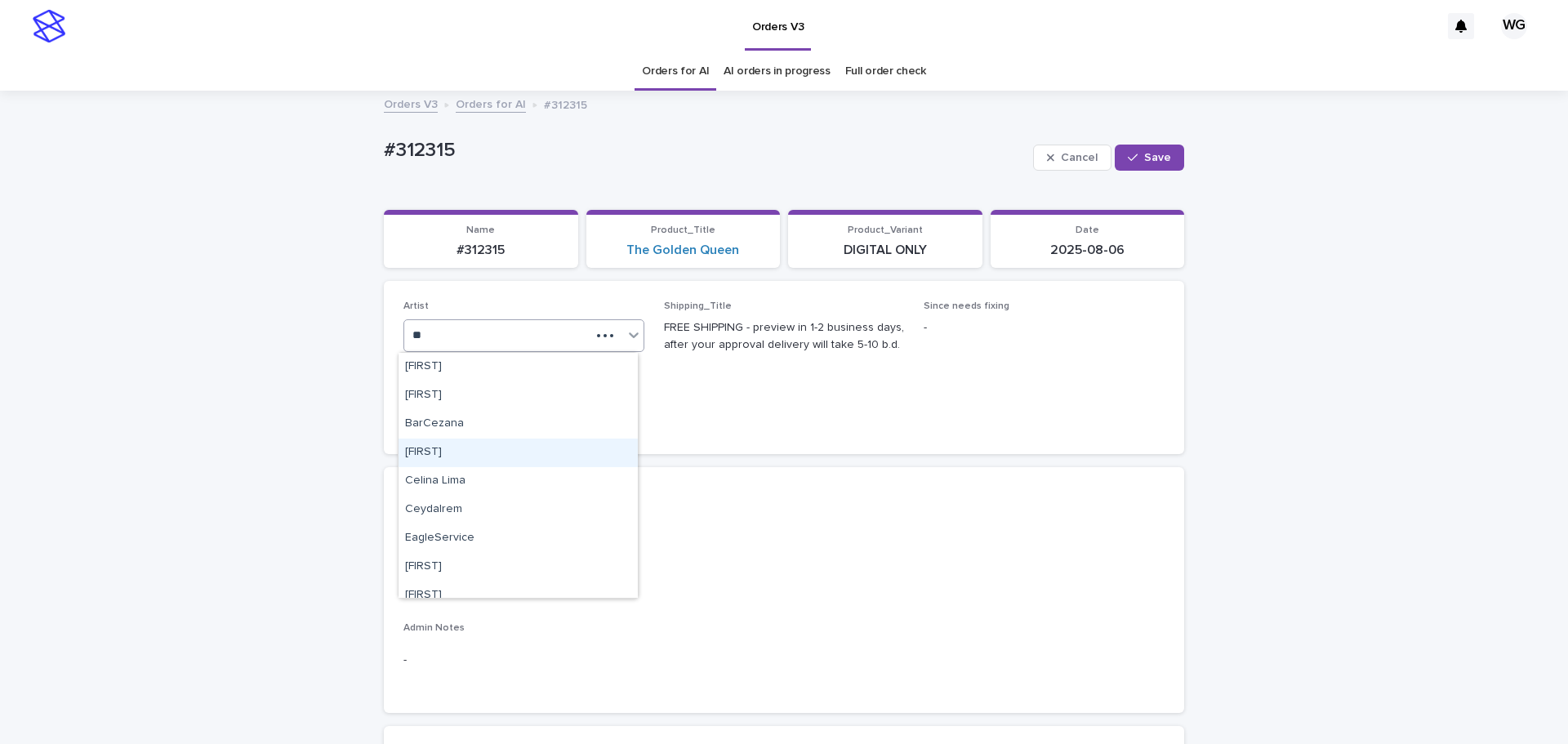 click on "[FIRST] [LAST]" at bounding box center [518, 452] 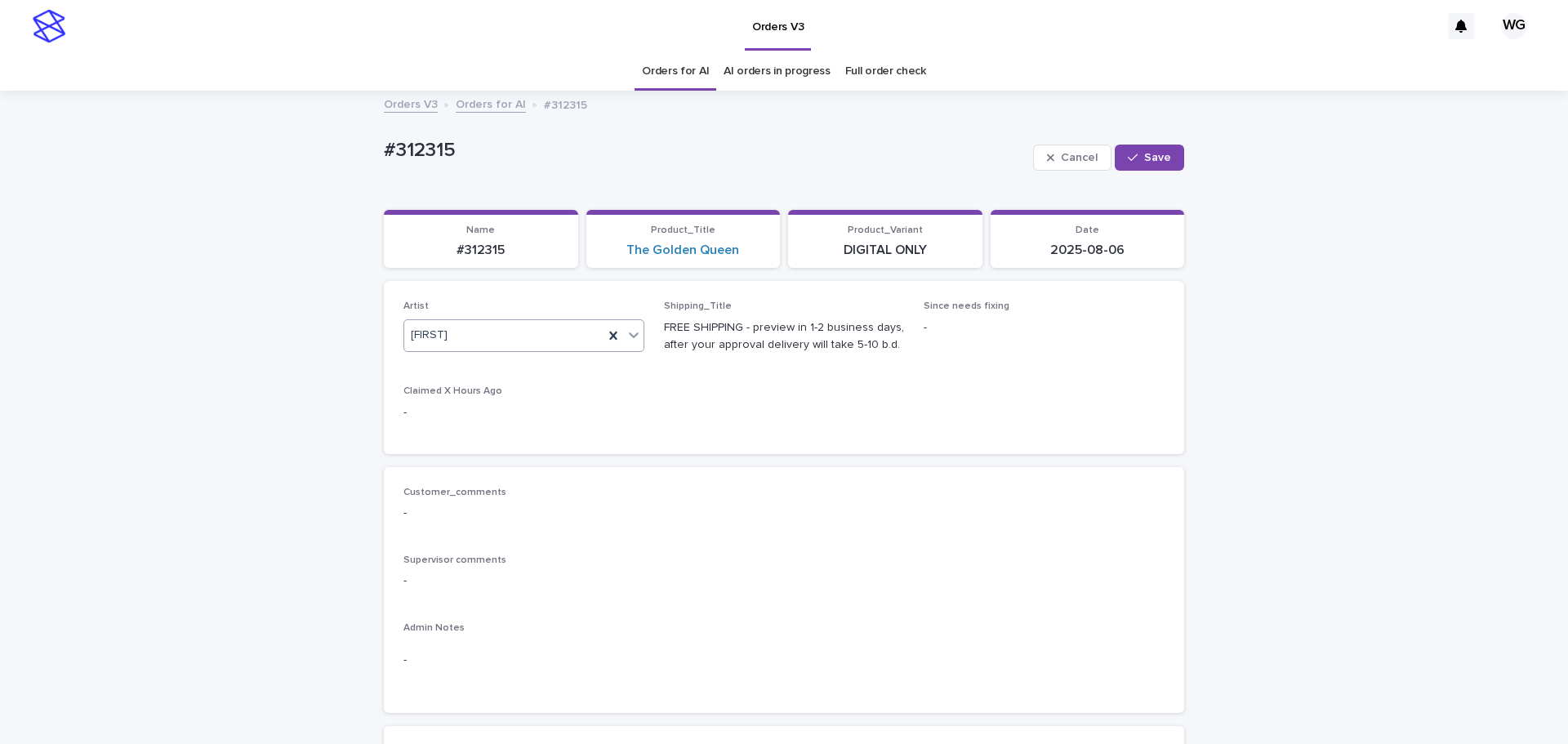 click on "Save" at bounding box center [1157, 158] 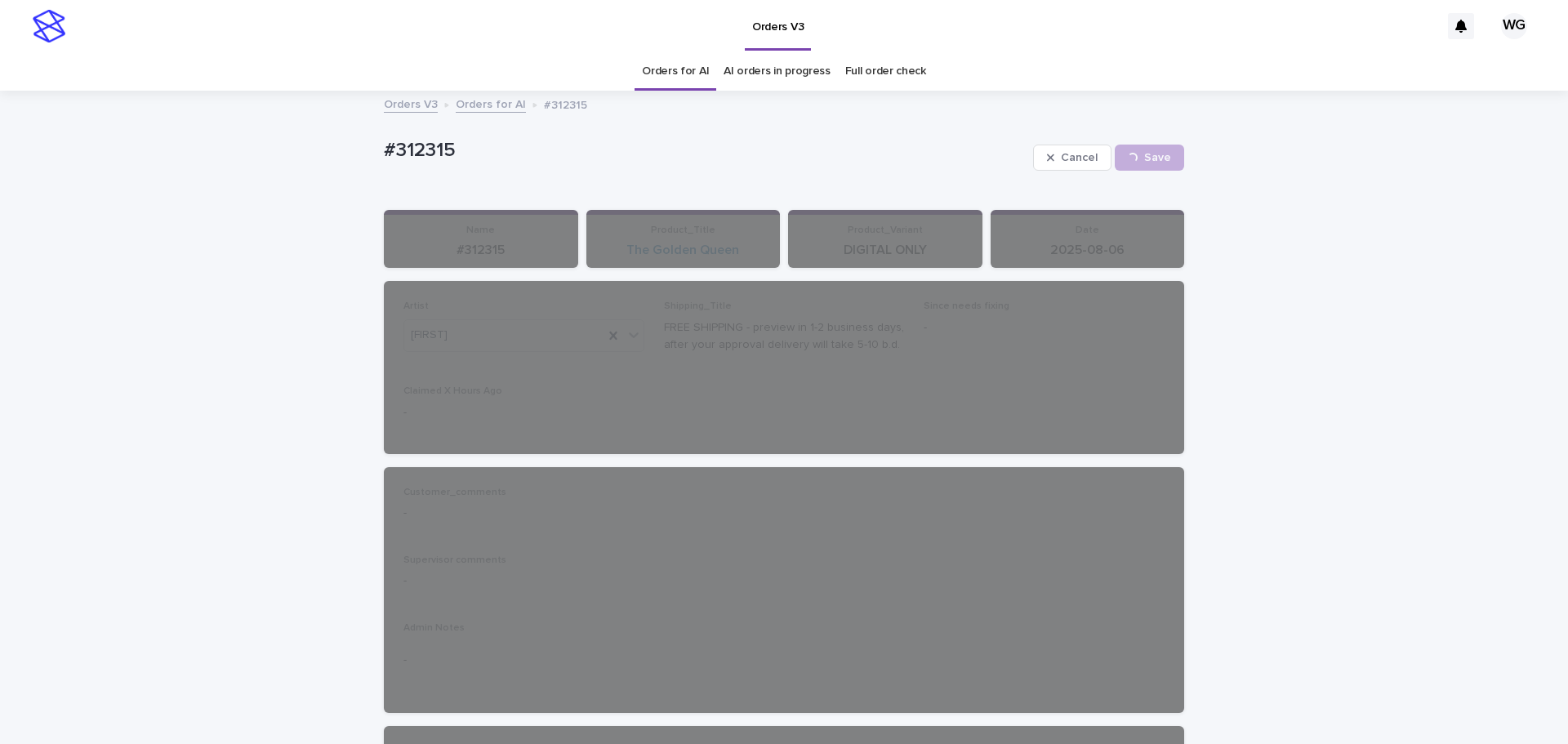 drag, startPoint x: 675, startPoint y: 66, endPoint x: 679, endPoint y: 75, distance: 9.848858 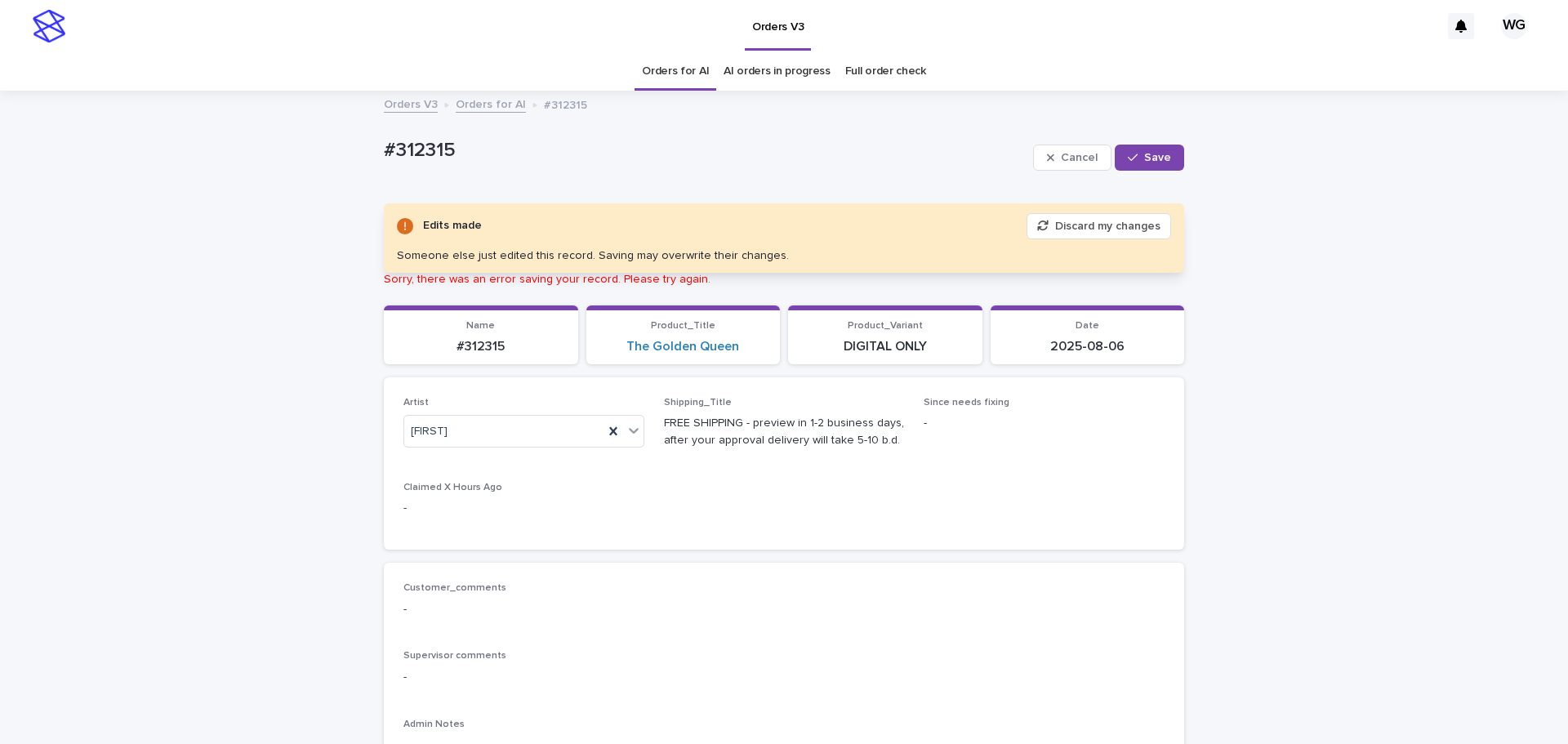 click on "Save" at bounding box center [1157, 158] 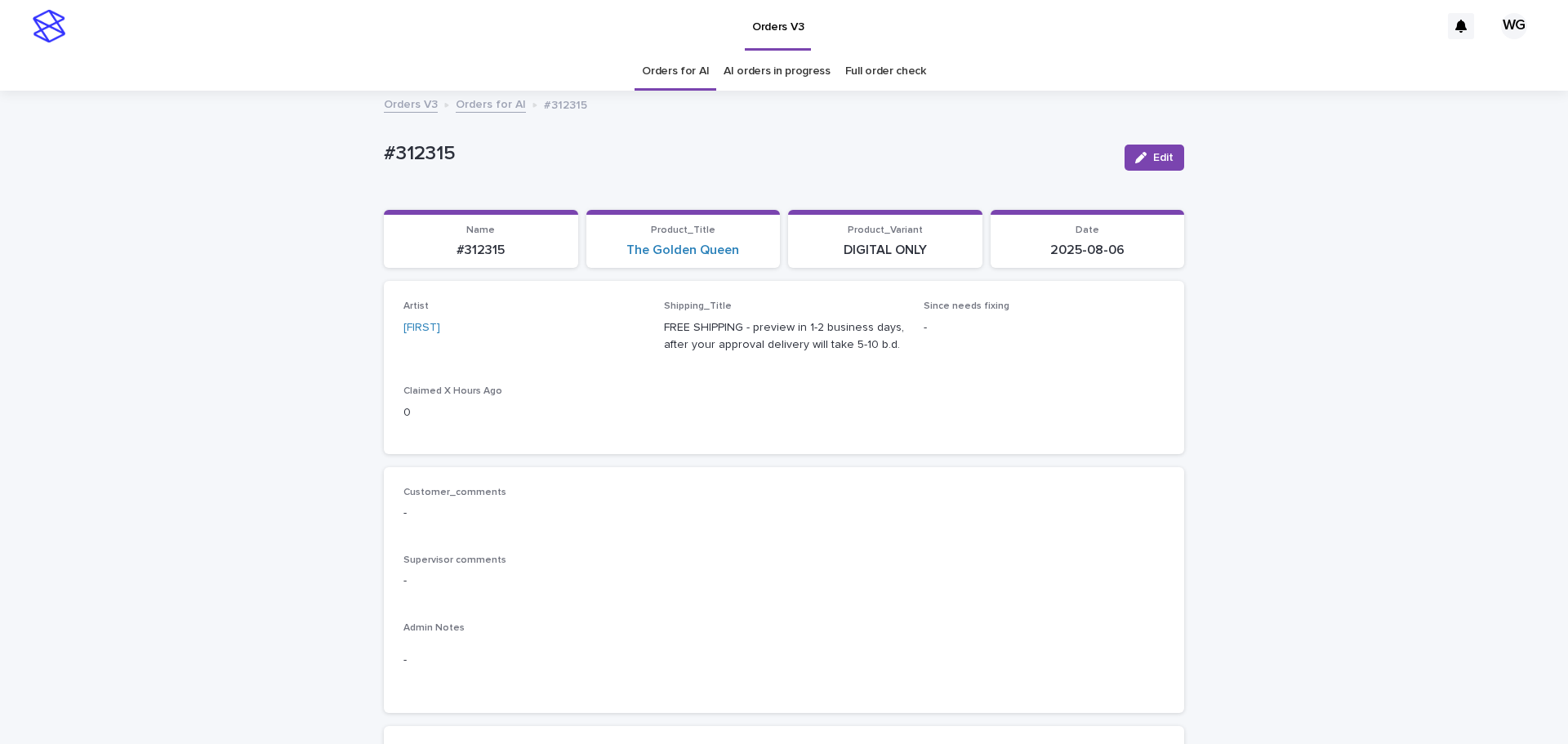 click on "#312315" at bounding box center [747, 154] 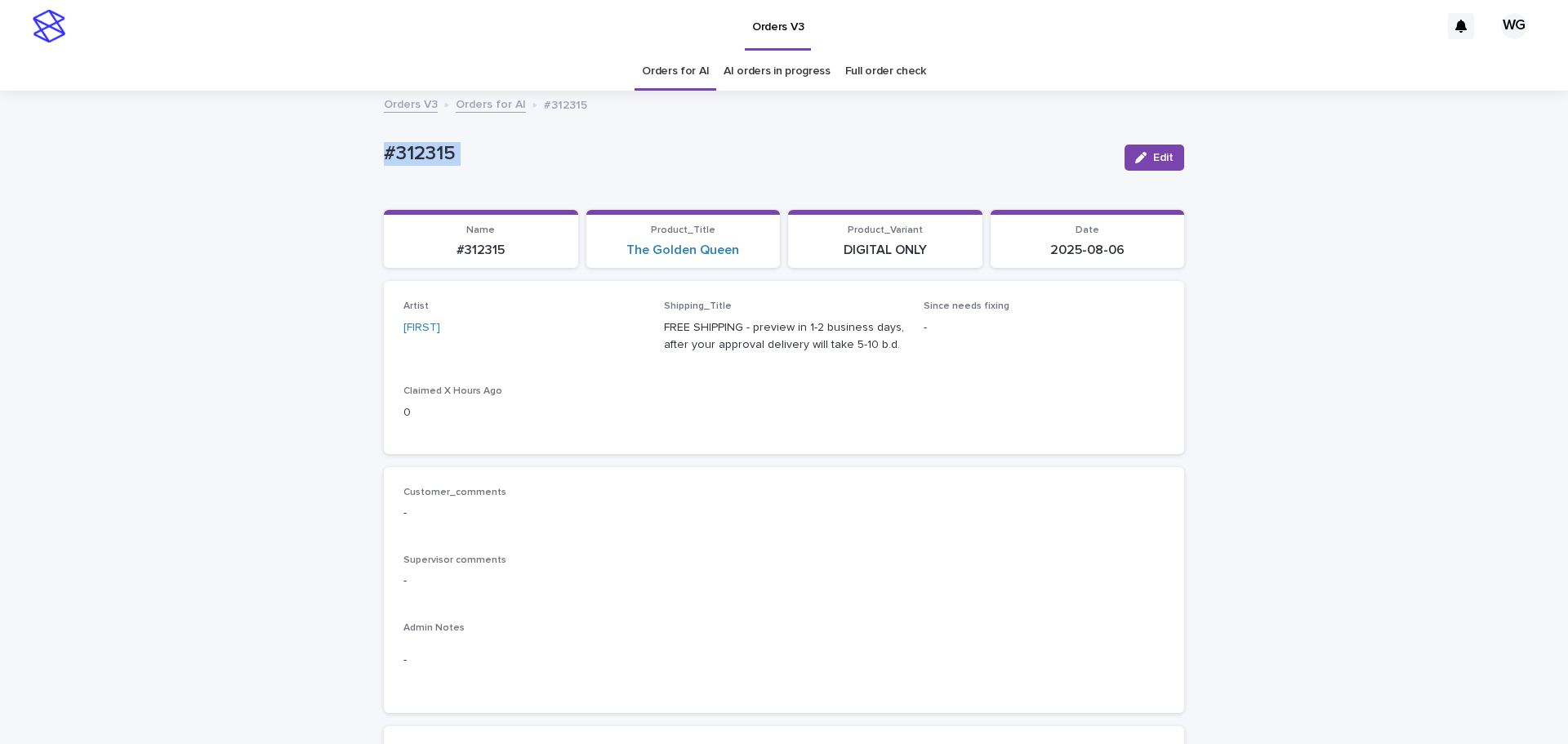 copy on "#312315 Edit Sorry, there was an error saving your record. Please try again. Please fill out the required fields below. Loading... Saving… Loading... Saving… Loading... Saving…" 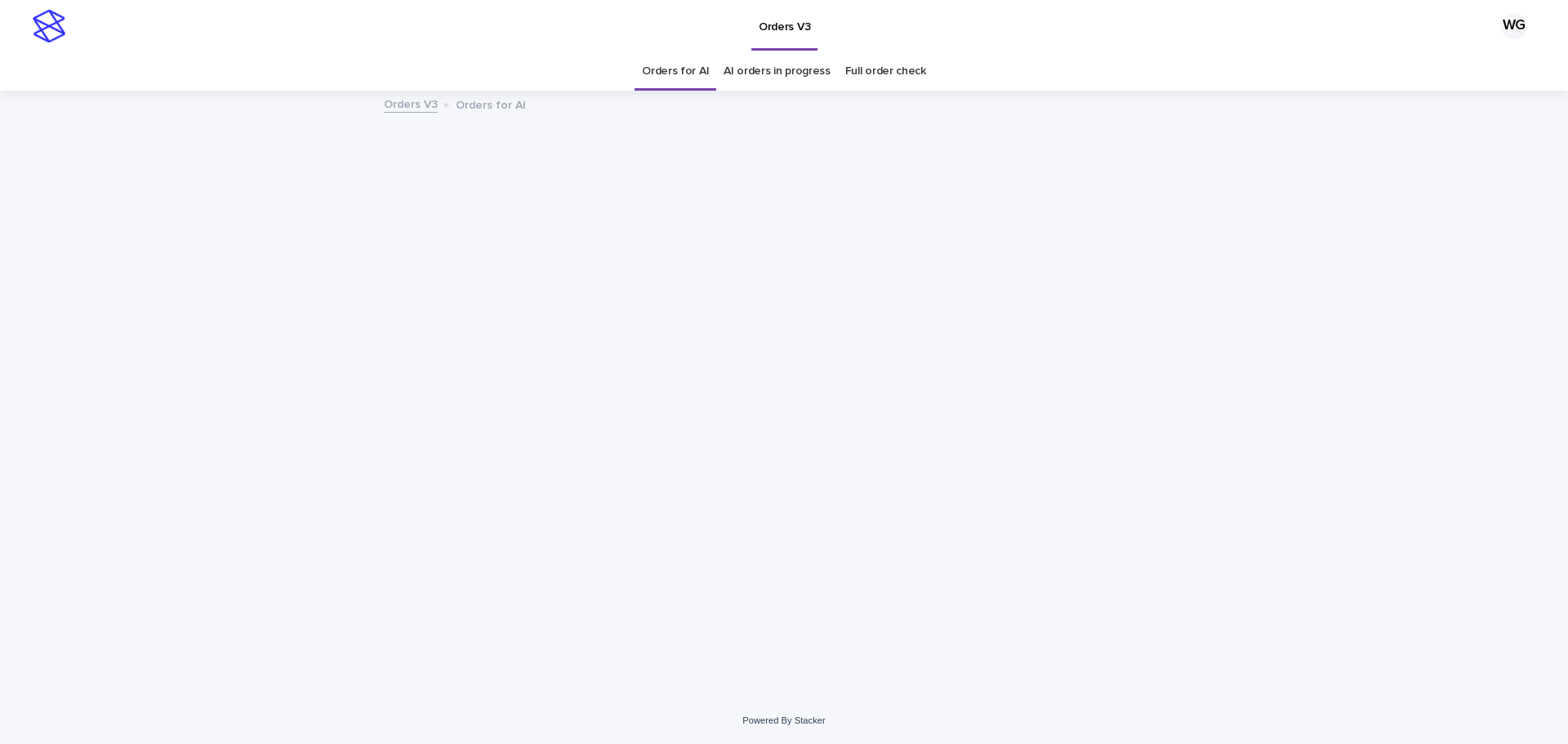 scroll, scrollTop: 0, scrollLeft: 0, axis: both 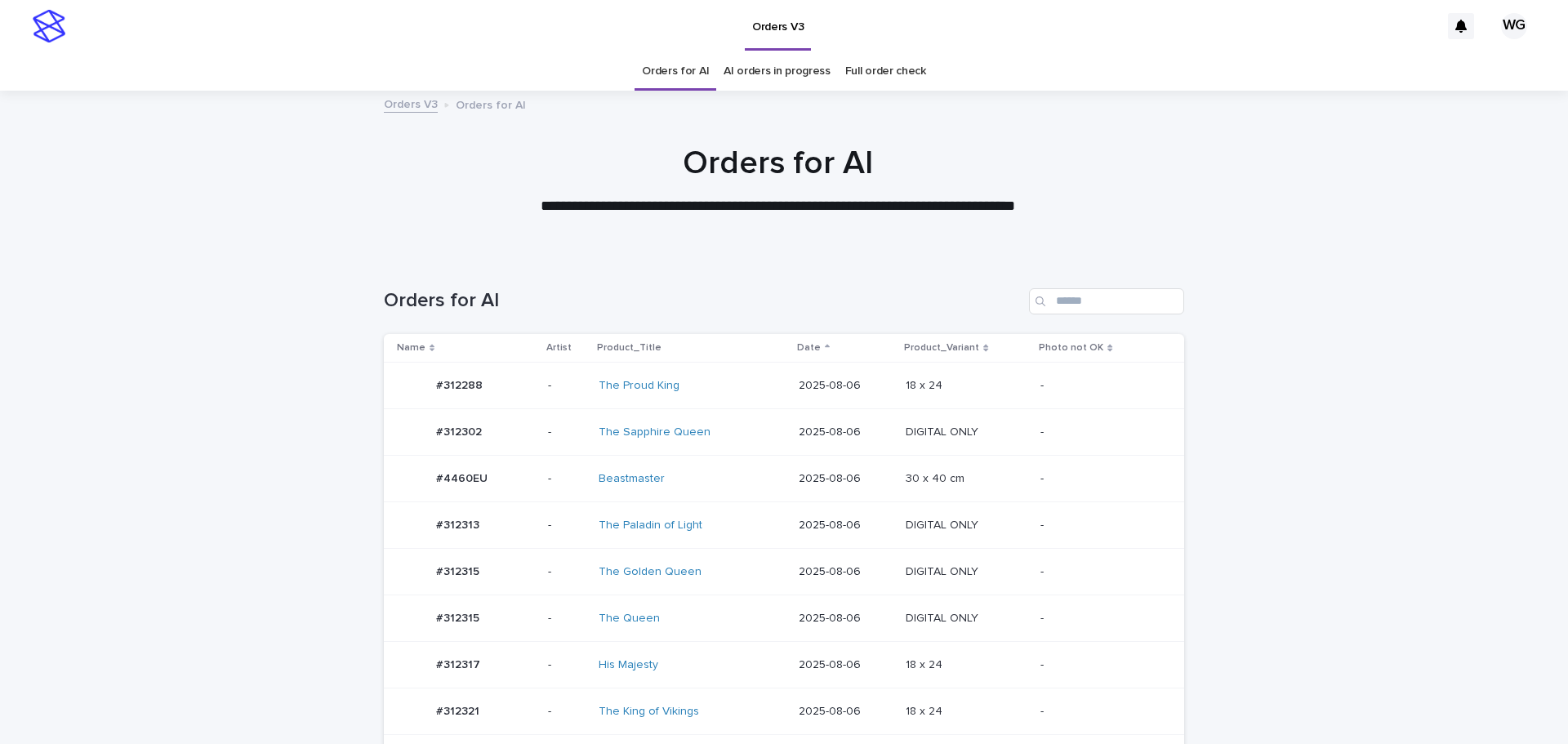 click at bounding box center (966, 572) 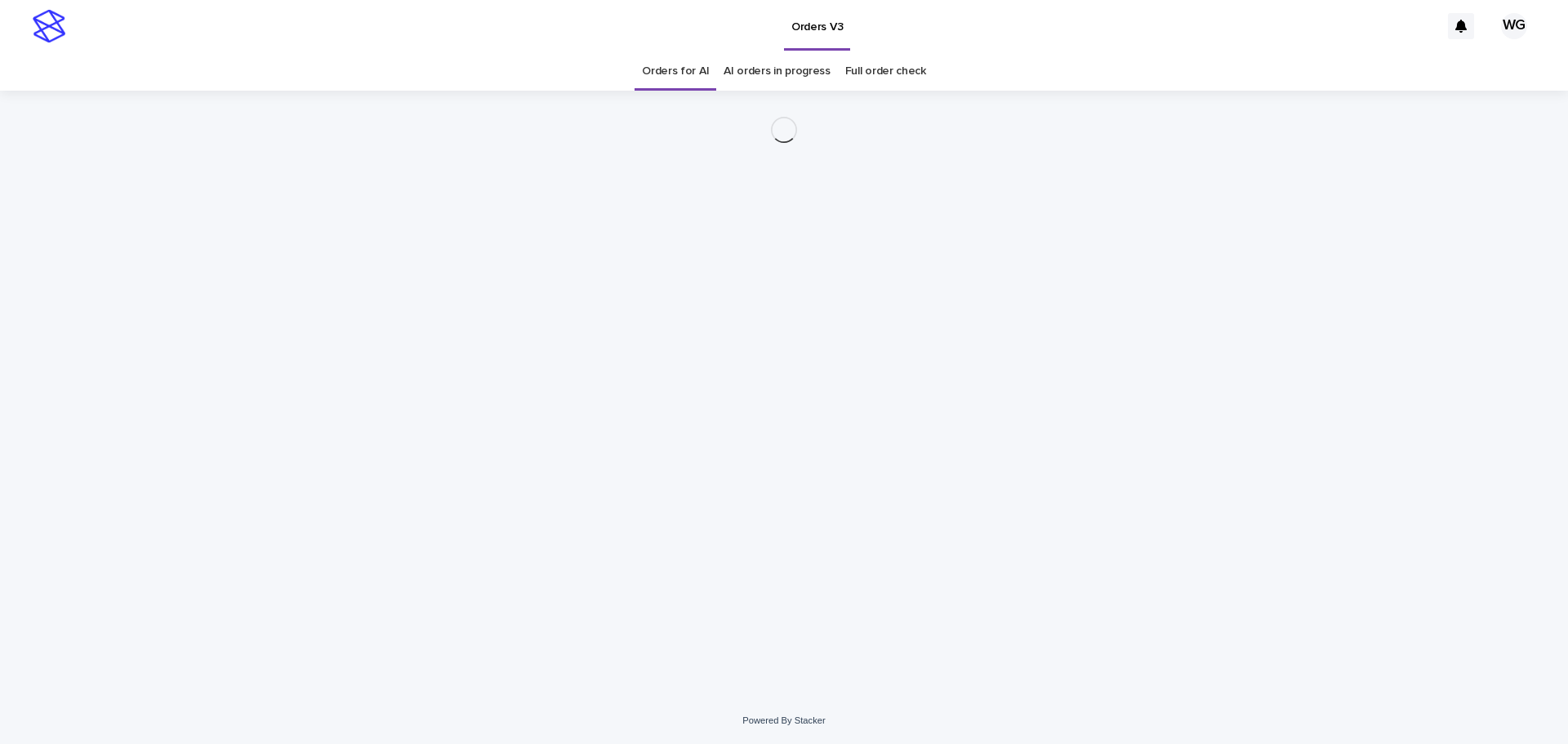 scroll, scrollTop: 0, scrollLeft: 0, axis: both 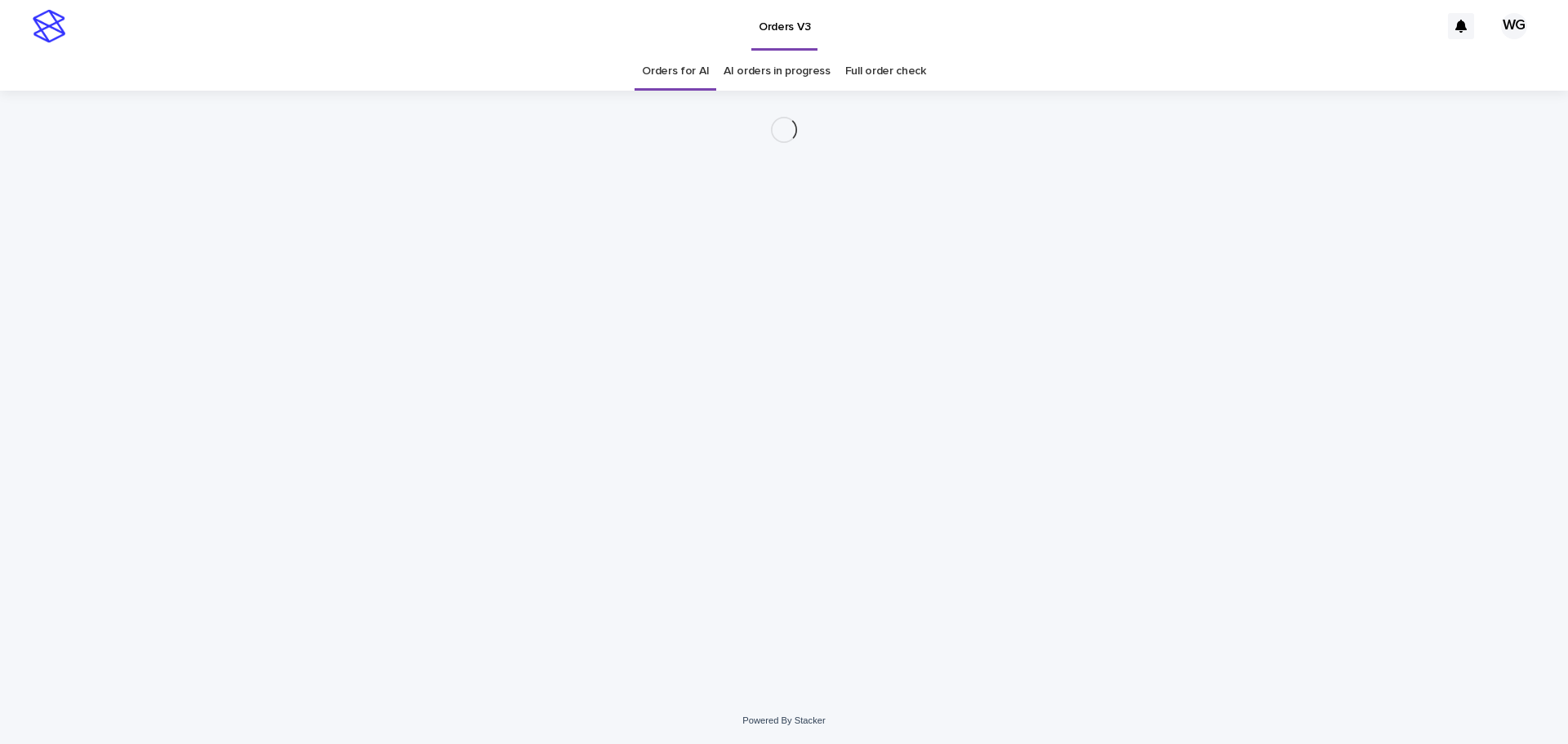 click on "Orders for AI" at bounding box center (675, 71) 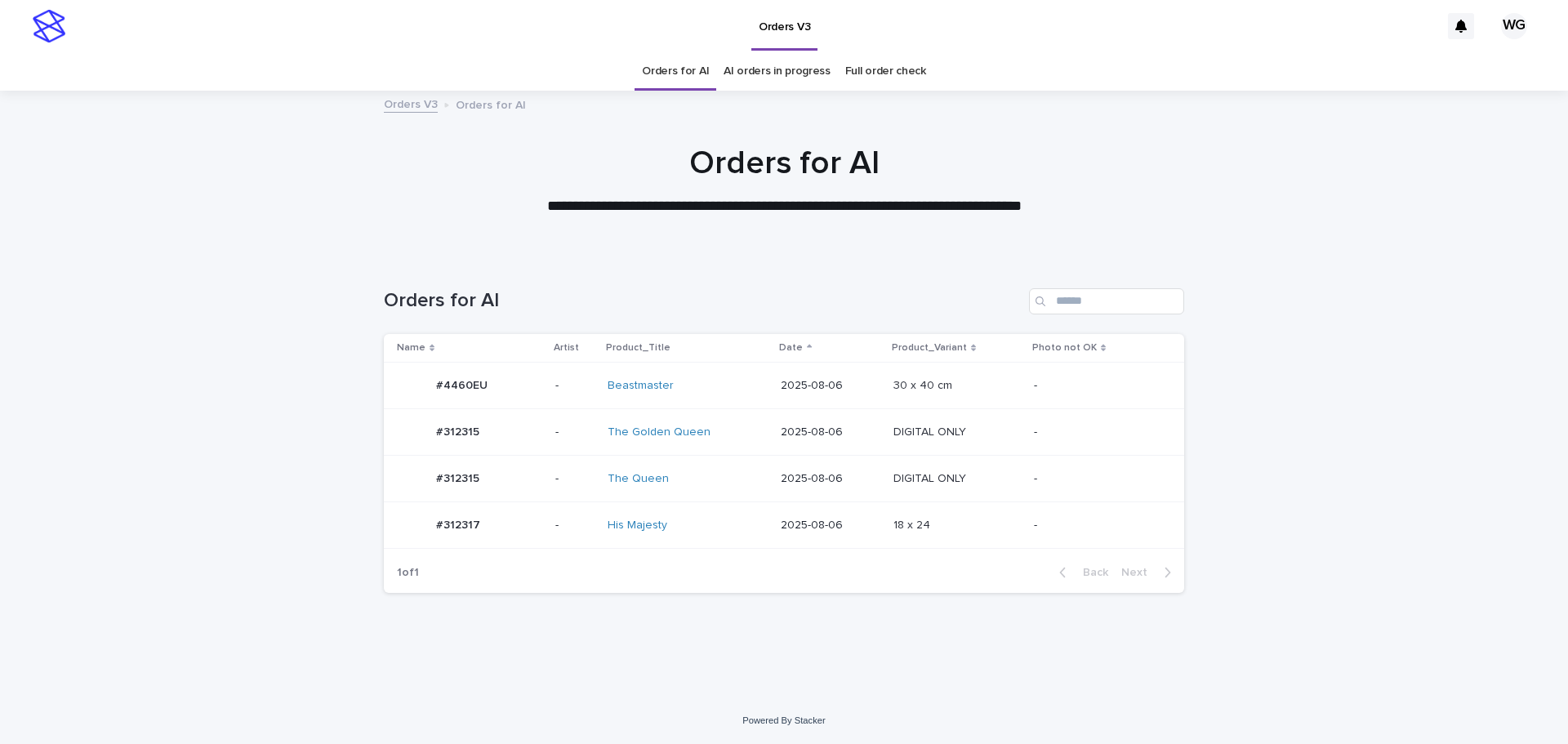 click at bounding box center (957, 525) 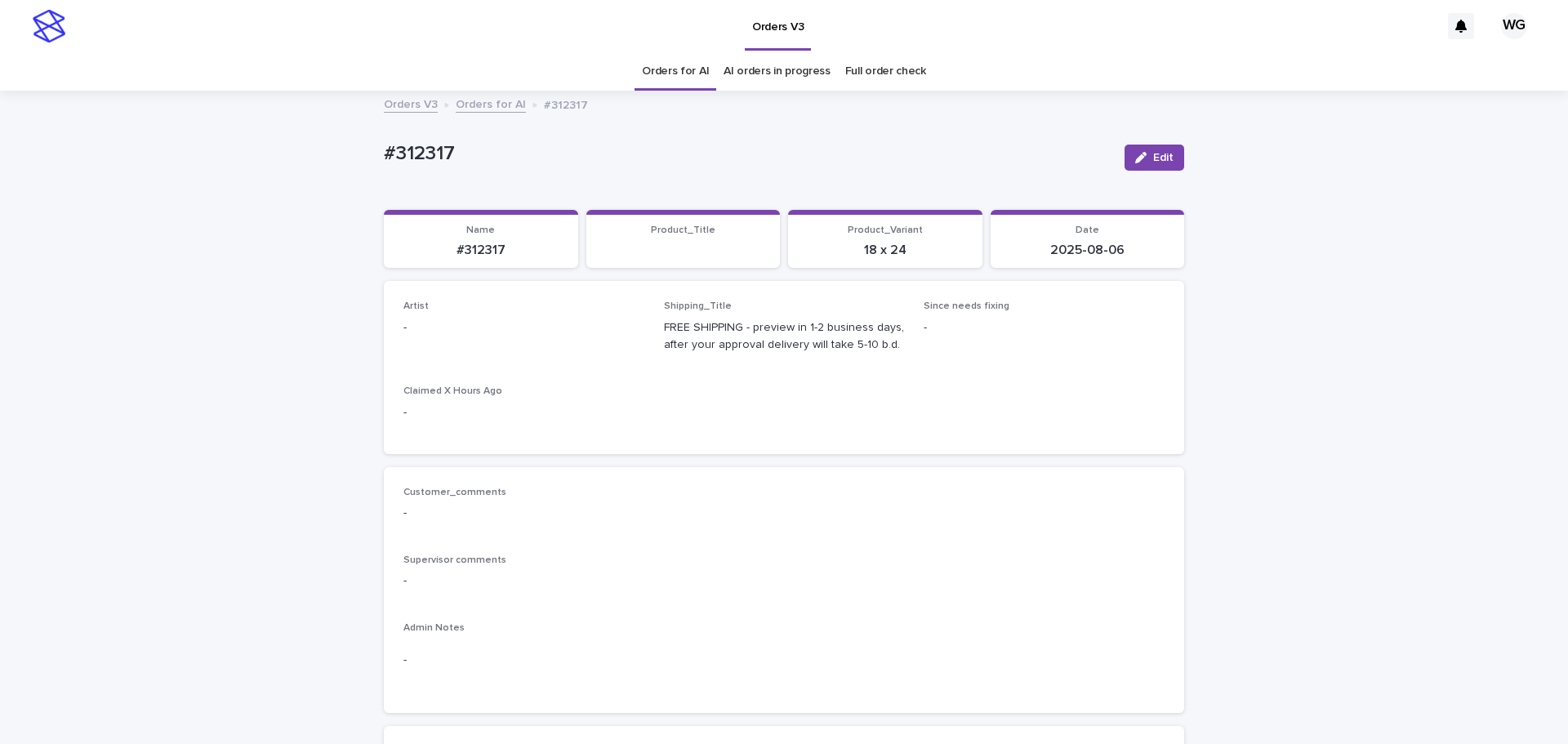 click 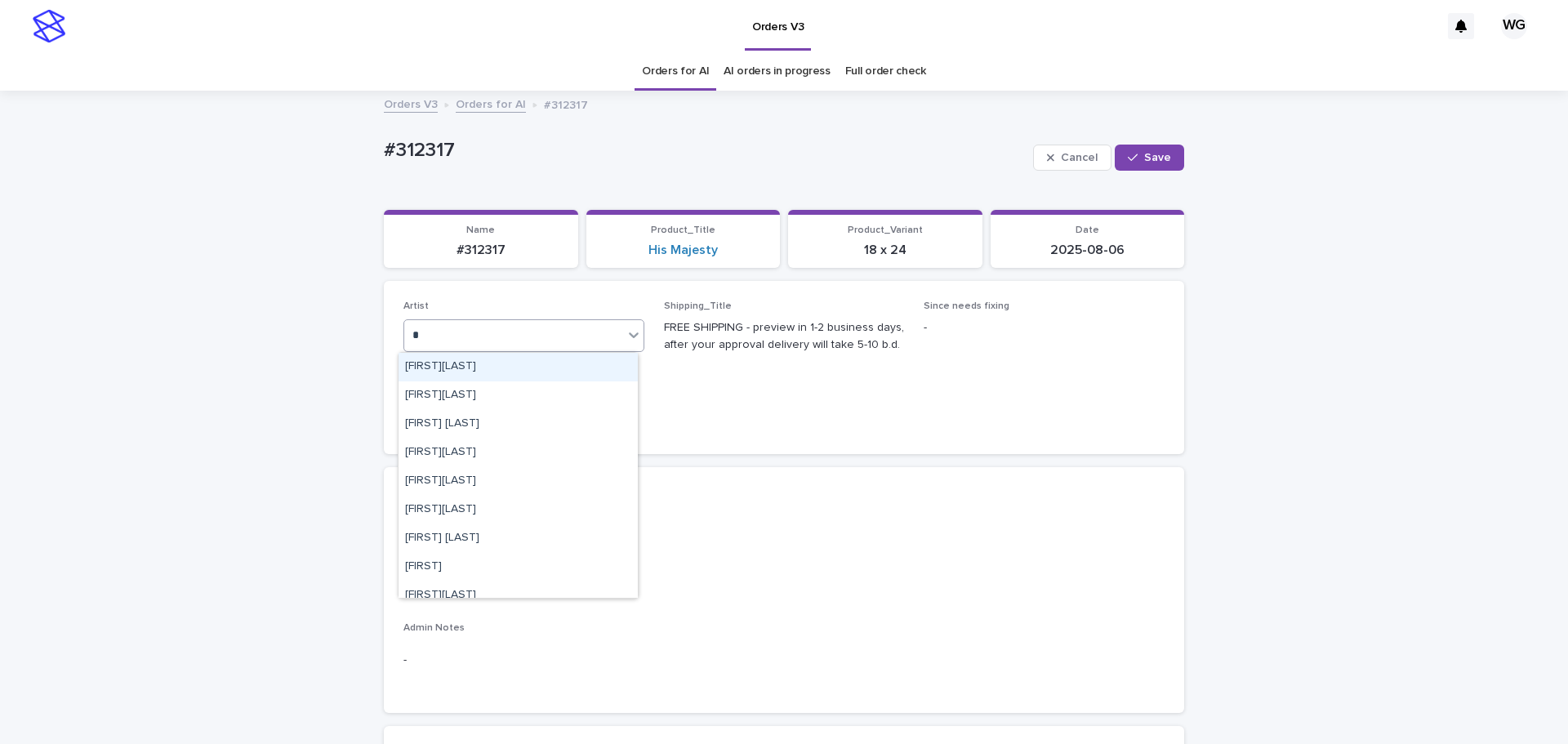type on "**" 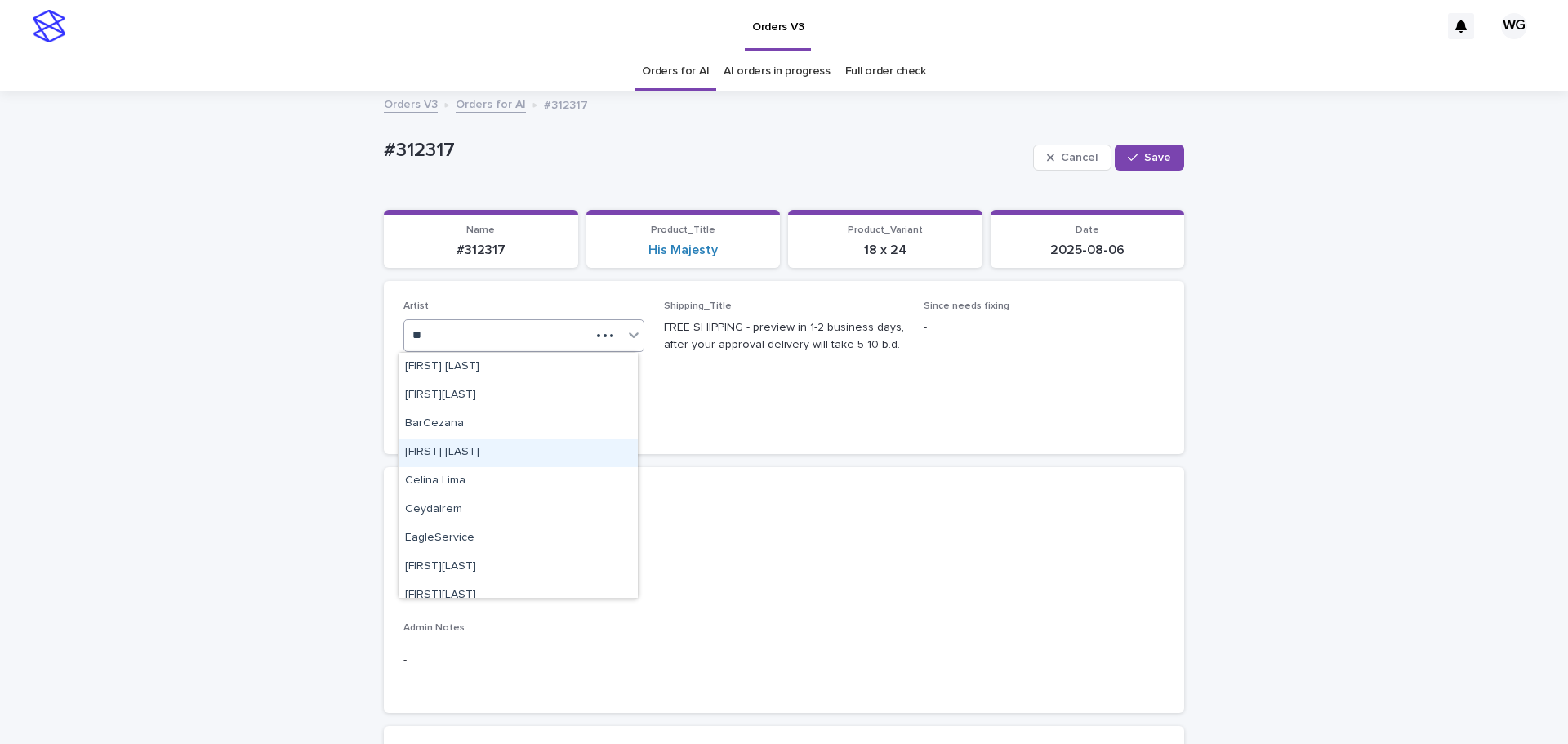 click on "[FIRST] [LAST]" at bounding box center [518, 452] 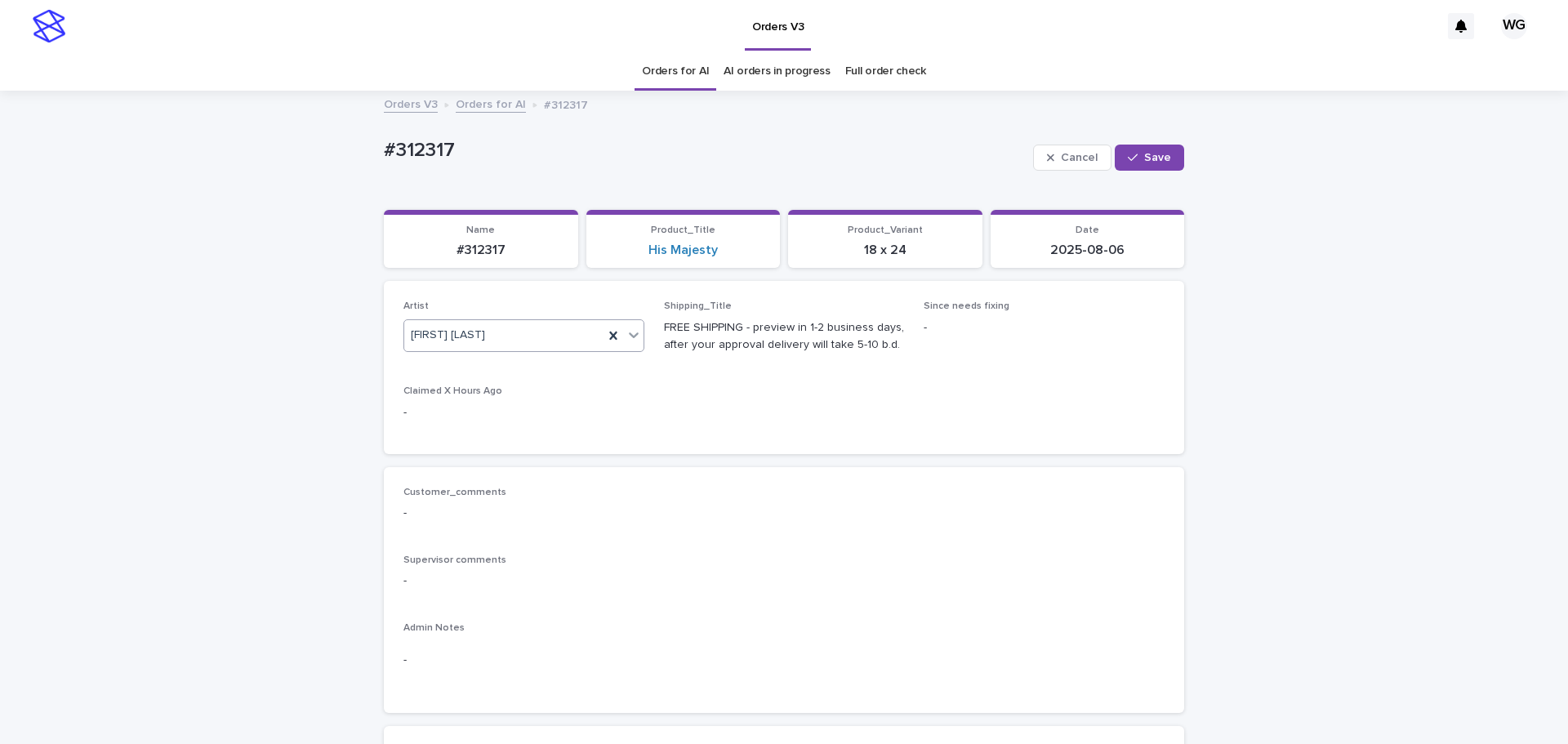 click on "Save" at bounding box center [1157, 158] 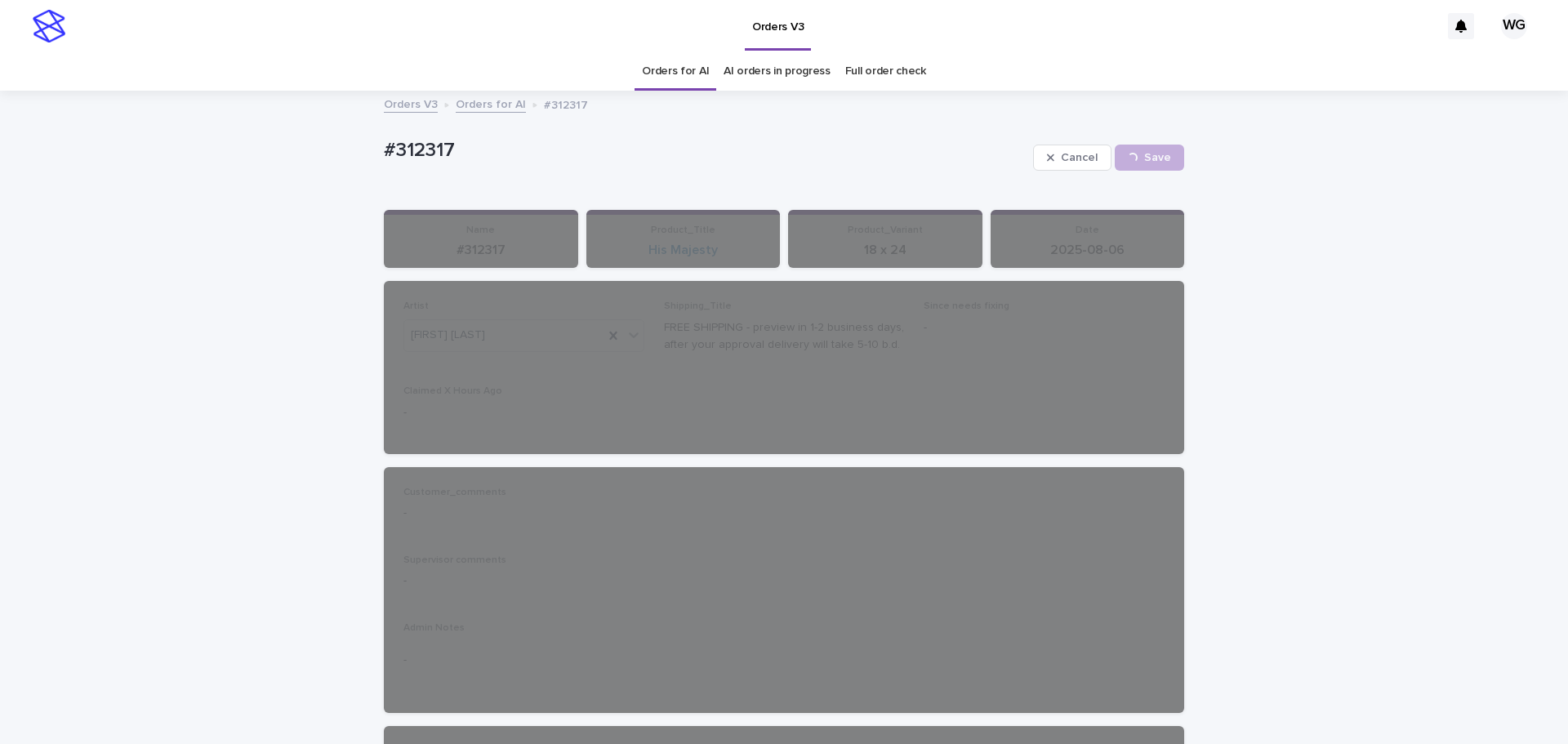 drag, startPoint x: 675, startPoint y: 62, endPoint x: 665, endPoint y: 68, distance: 11.661904 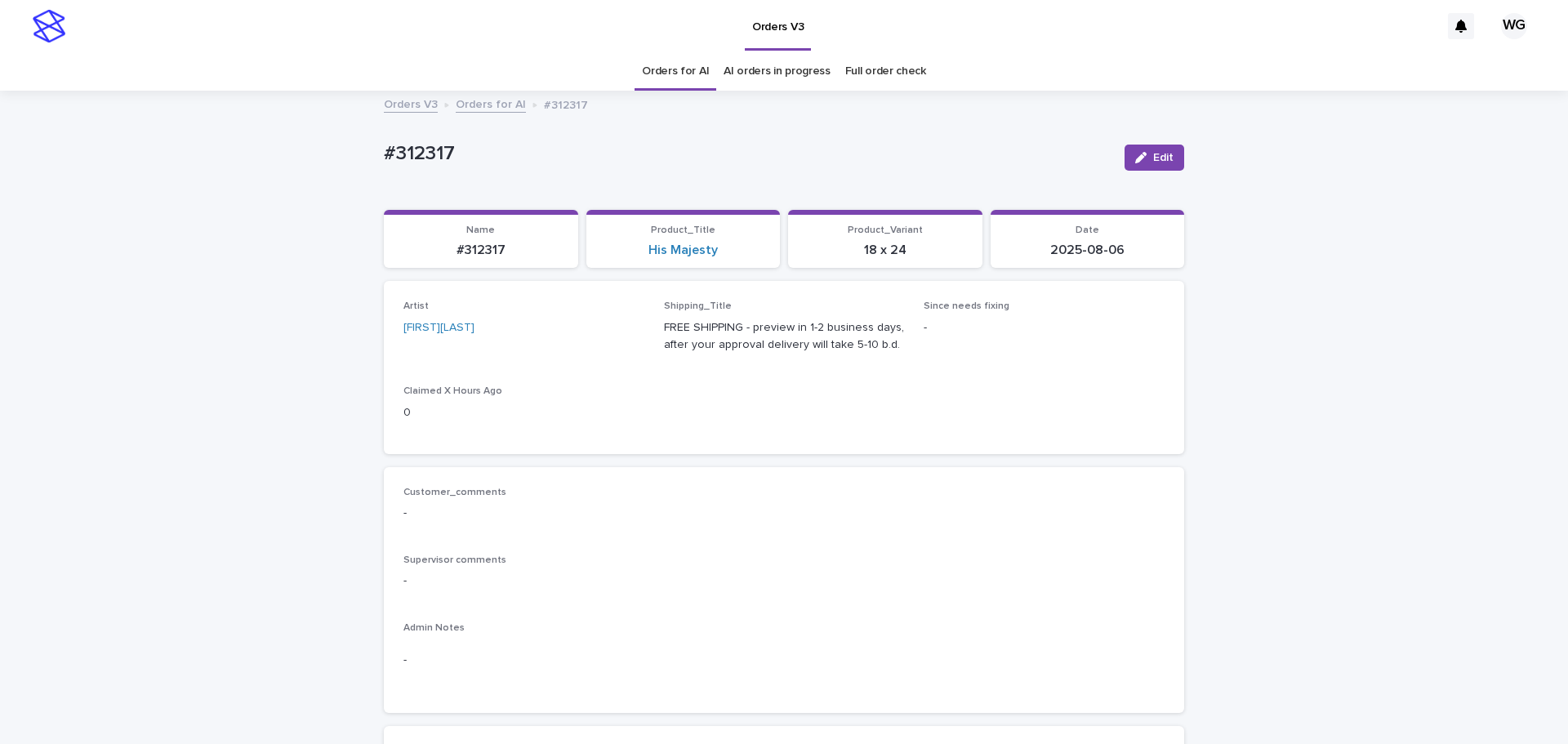 click on "Loading... Saving… Loading... Saving… #312317 Edit #312317 Edit Sorry, there was an error saving your record. Please try again. Please fill out the required fields below. Loading... Saving… Loading... Saving… Loading... Saving… Name #312317 Product_Title His Majesty   Product_Variant 18 x 24 Date [DATE] Loading... Saving… Artist [LAST]   Shipping_Title FREE SHIPPING - preview in 1-2 business days, after your approval delivery will take 5-10 b.d. Since needs fixing - Claimed X Hours Ago 0 Loading... Saving… Customer_comments - Supervisor comments - Admin Notes - Loading... Saving… Client_Images Uploaded image: https://cdn.shopify.com-uploadkit.app/s/files/1/0033/4807/0511/files/download.html?id=e11cfb23-3d37-4f5e-b252-d52a065c0f83&uu=878c34db-f9bf-4799-bf89-83716280b6d7&mo=&fi=SU1HXzY5MTMuanBlZw==&wi=1527&he=1408&mi=aW1hZ2UvanBlZw==&up=a8b4&image=true
_Uploaded image (direct link):
Notes Uploaded image:
_product-type:portrait Photo not OK - Additional Pet no Pet_Images - Loading..." at bounding box center (784, 849) 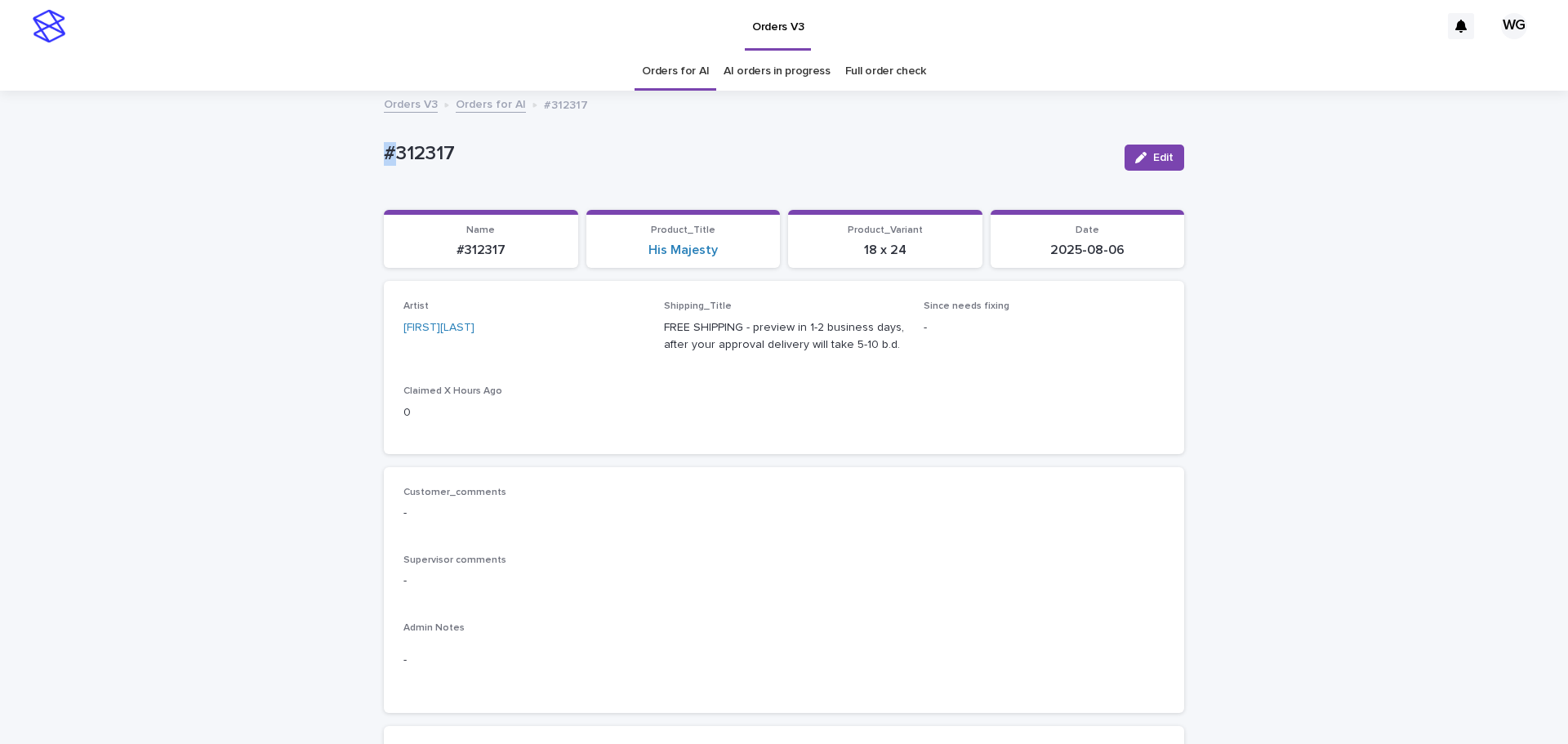 click on "Loading... Saving… Loading... Saving… #312317 Edit #312317 Edit Sorry, there was an error saving your record. Please try again. Please fill out the required fields below. Loading... Saving… Loading... Saving… Loading... Saving… Name #312317 Product_Title His Majesty   Product_Variant 18 x 24 Date [DATE] Loading... Saving… Artist [LAST]   Shipping_Title FREE SHIPPING - preview in 1-2 business days, after your approval delivery will take 5-10 b.d. Since needs fixing - Claimed X Hours Ago 0 Loading... Saving… Customer_comments - Supervisor comments - Admin Notes - Loading... Saving… Client_Images Uploaded image: https://cdn.shopify.com-uploadkit.app/s/files/1/0033/4807/0511/files/download.html?id=e11cfb23-3d37-4f5e-b252-d52a065c0f83&uu=878c34db-f9bf-4799-bf89-83716280b6d7&mo=&fi=SU1HXzY5MTMuanBlZw==&wi=1527&he=1408&mi=aW1hZ2UvanBlZw==&up=a8b4&image=true
_Uploaded image (direct link):
Notes Uploaded image:
_product-type:portrait Photo not OK - Additional Pet no Pet_Images - Loading..." at bounding box center [784, 849] 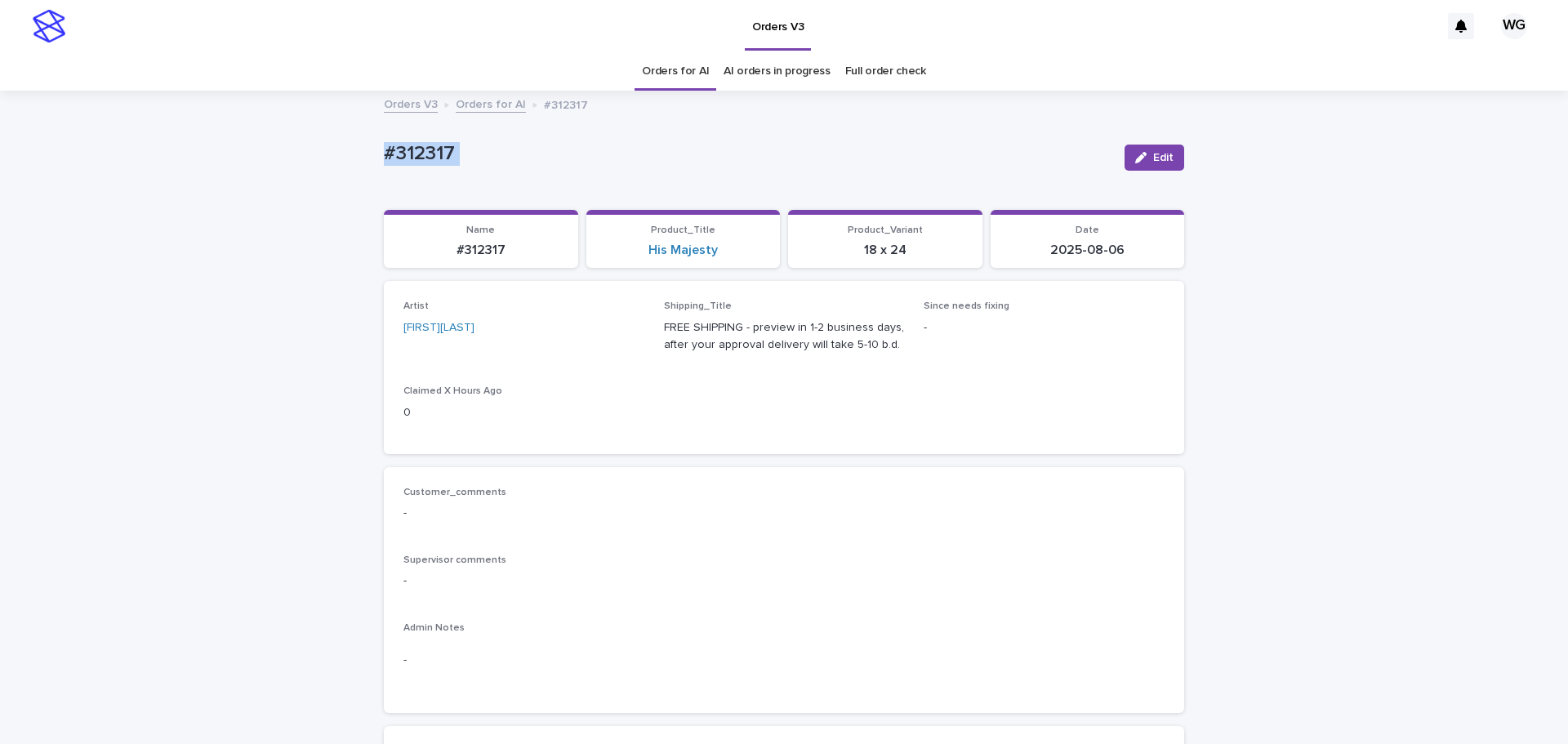 click on "Loading... Saving… Loading... Saving… #312317 Edit #312317 Edit Sorry, there was an error saving your record. Please try again. Please fill out the required fields below. Loading... Saving… Loading... Saving… Loading... Saving… Name #312317 Product_Title His Majesty   Product_Variant 18 x 24 Date [DATE] Loading... Saving… Artist [LAST]   Shipping_Title FREE SHIPPING - preview in 1-2 business days, after your approval delivery will take 5-10 b.d. Since needs fixing - Claimed X Hours Ago 0 Loading... Saving… Customer_comments - Supervisor comments - Admin Notes - Loading... Saving… Client_Images Uploaded image: https://cdn.shopify.com-uploadkit.app/s/files/1/0033/4807/0511/files/download.html?id=e11cfb23-3d37-4f5e-b252-d52a065c0f83&uu=878c34db-f9bf-4799-bf89-83716280b6d7&mo=&fi=SU1HXzY5MTMuanBlZw==&wi=1527&he=1408&mi=aW1hZ2UvanBlZw==&up=a8b4&image=true
_Uploaded image (direct link):
Notes Uploaded image:
_product-type:portrait Photo not OK - Additional Pet no Pet_Images - Loading..." at bounding box center (784, 849) 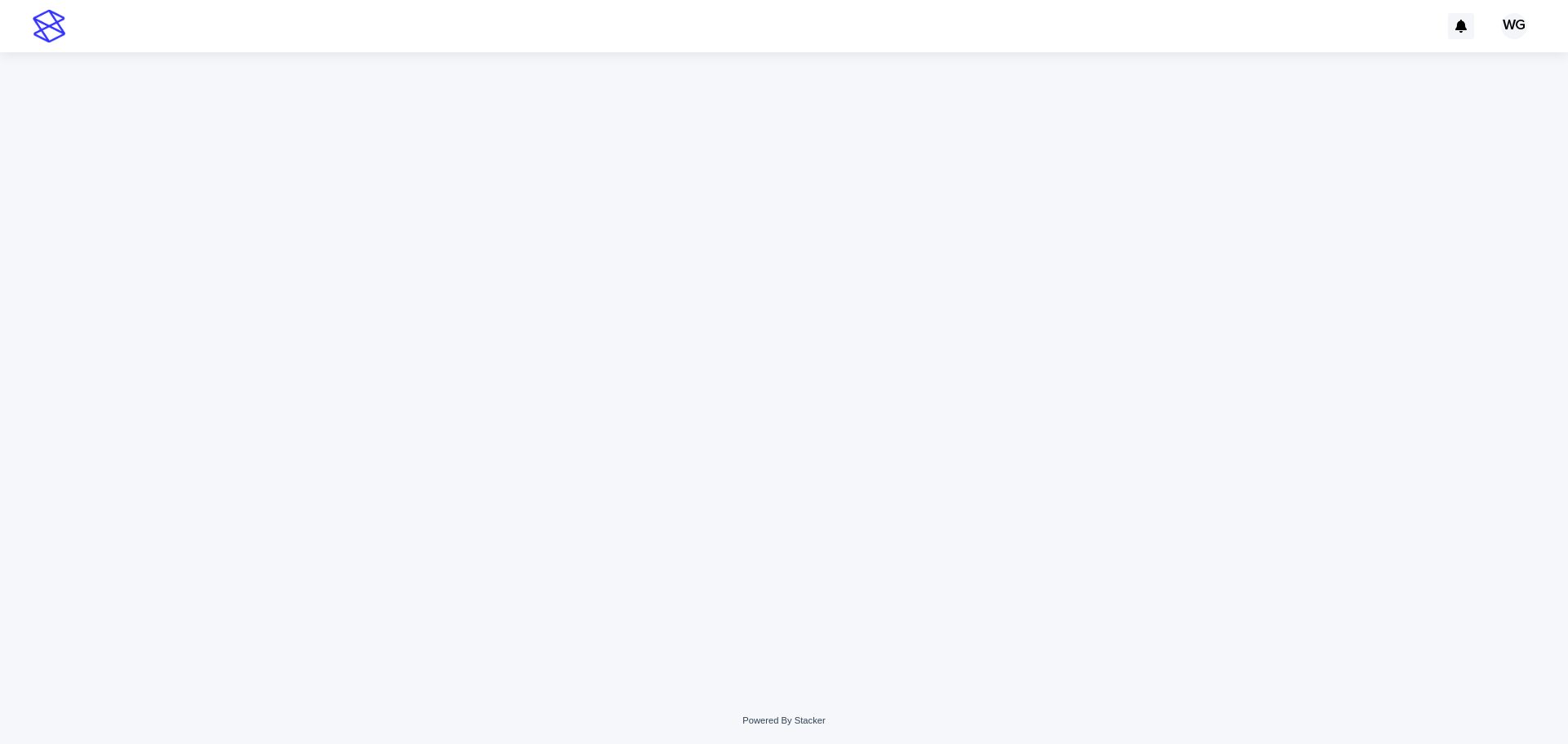 scroll, scrollTop: 0, scrollLeft: 0, axis: both 